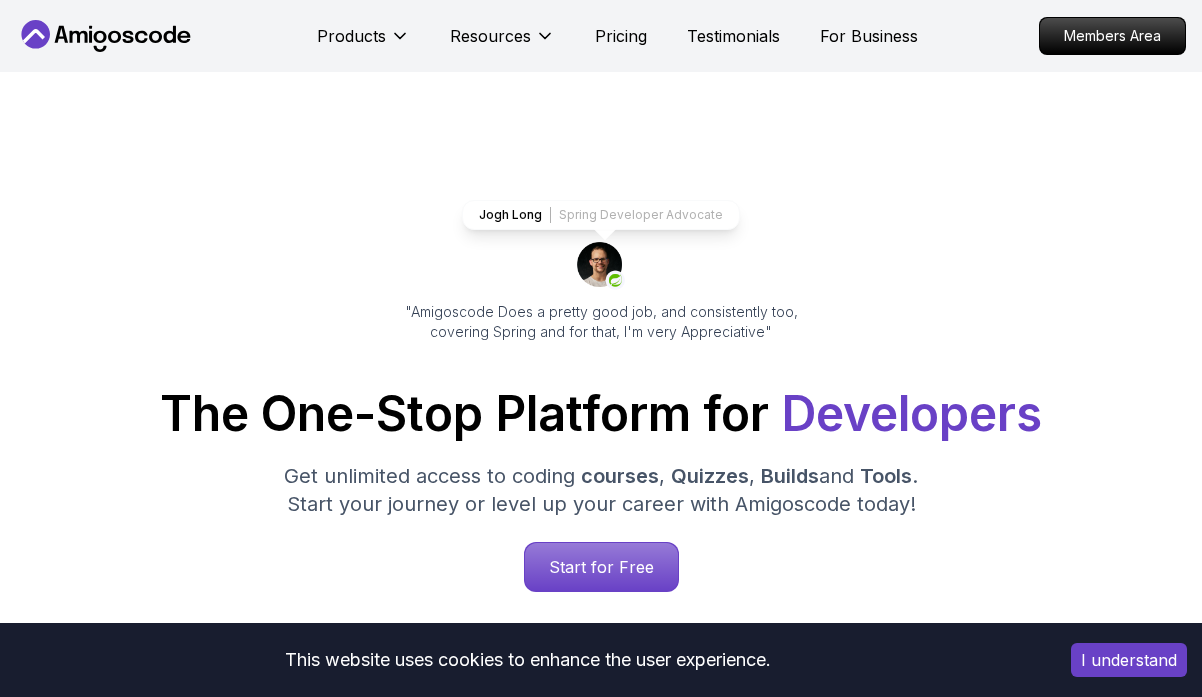 scroll, scrollTop: 0, scrollLeft: 0, axis: both 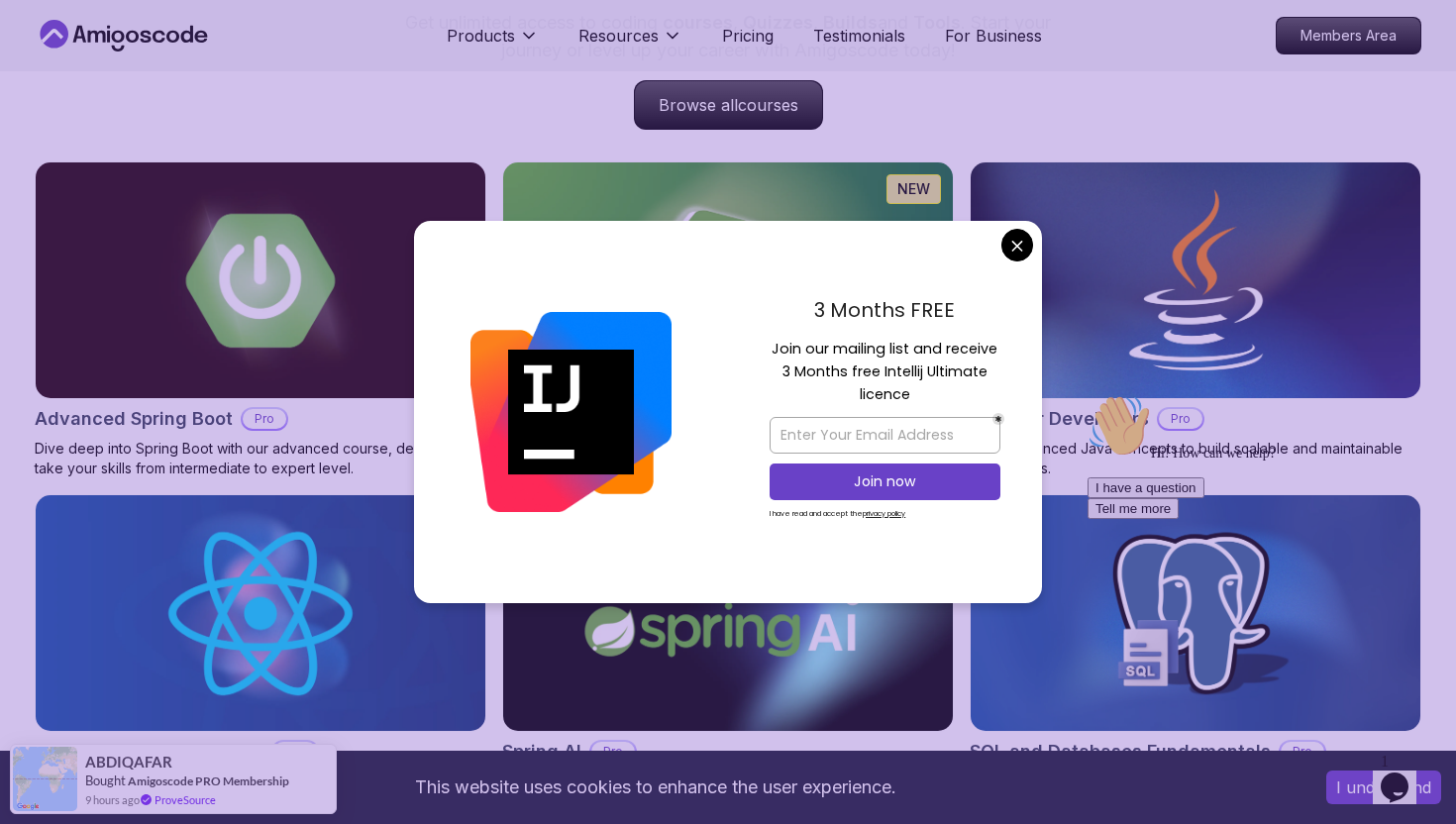 click on "This website uses cookies to enhance the user experience. I understand Products Resources Pricing Testimonials For Business Members Area Products Resources Pricing Testimonials For Business Members Area Jogh Long Spring Developer Advocate "Amigoscode Does a pretty good job, and consistently too, covering Spring and for that, I'm very Appreciative" The One-Stop Platform for   Developers Get unlimited access to coding   courses ,   Quizzes ,   Builds  and   Tools . Start your journey or level up your career with Amigoscode today! Start for Free https://amigoscode.com/dashboard OUR AMIGO STUDENTS WORK IN TOP COMPANIES Courses Builds Discover Amigoscode's Latest   Premium Courses! Get unlimited access to coding   courses ,   Quizzes ,   Builds  and   Tools . Start your journey or level up your career with Amigoscode today! Browse all  courses Advanced Spring Boot Pro Dive deep into Spring Boot with our advanced course, designed to take your skills from intermediate to expert level. NEW Spring Boot for Beginners" at bounding box center (728, 3760) 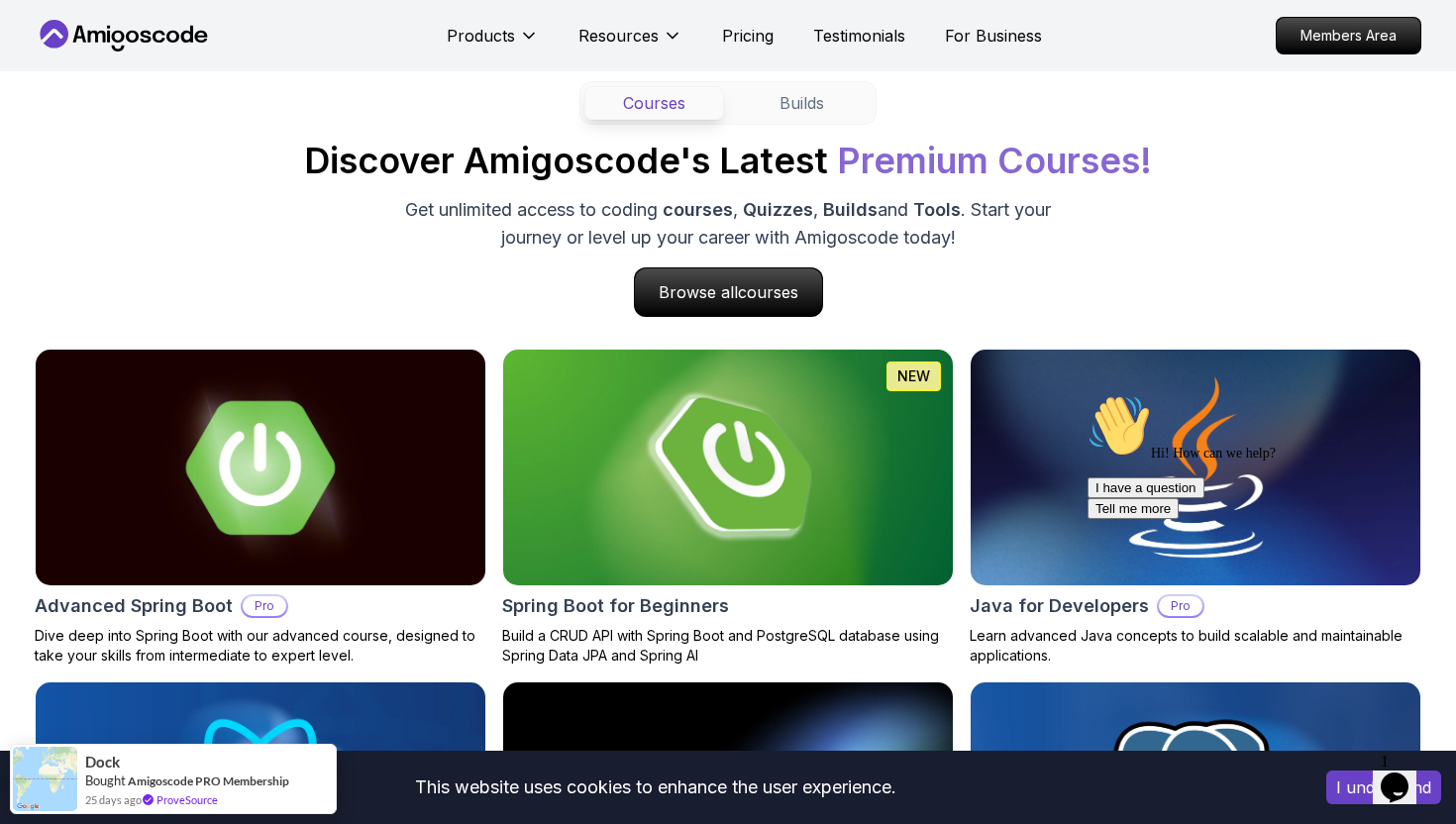 scroll, scrollTop: 1837, scrollLeft: 0, axis: vertical 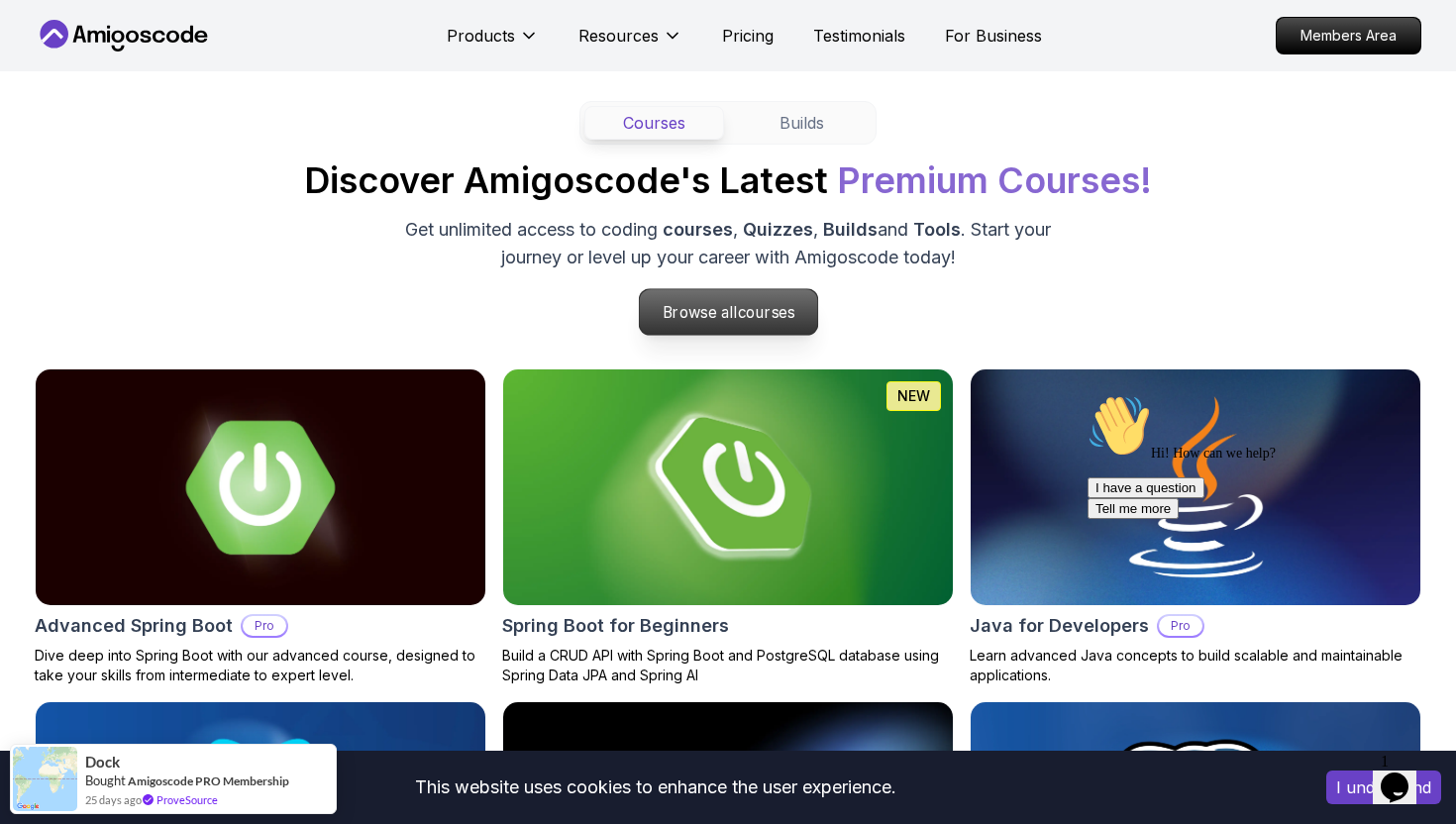 click on "Browse all  courses" at bounding box center (728, 312) 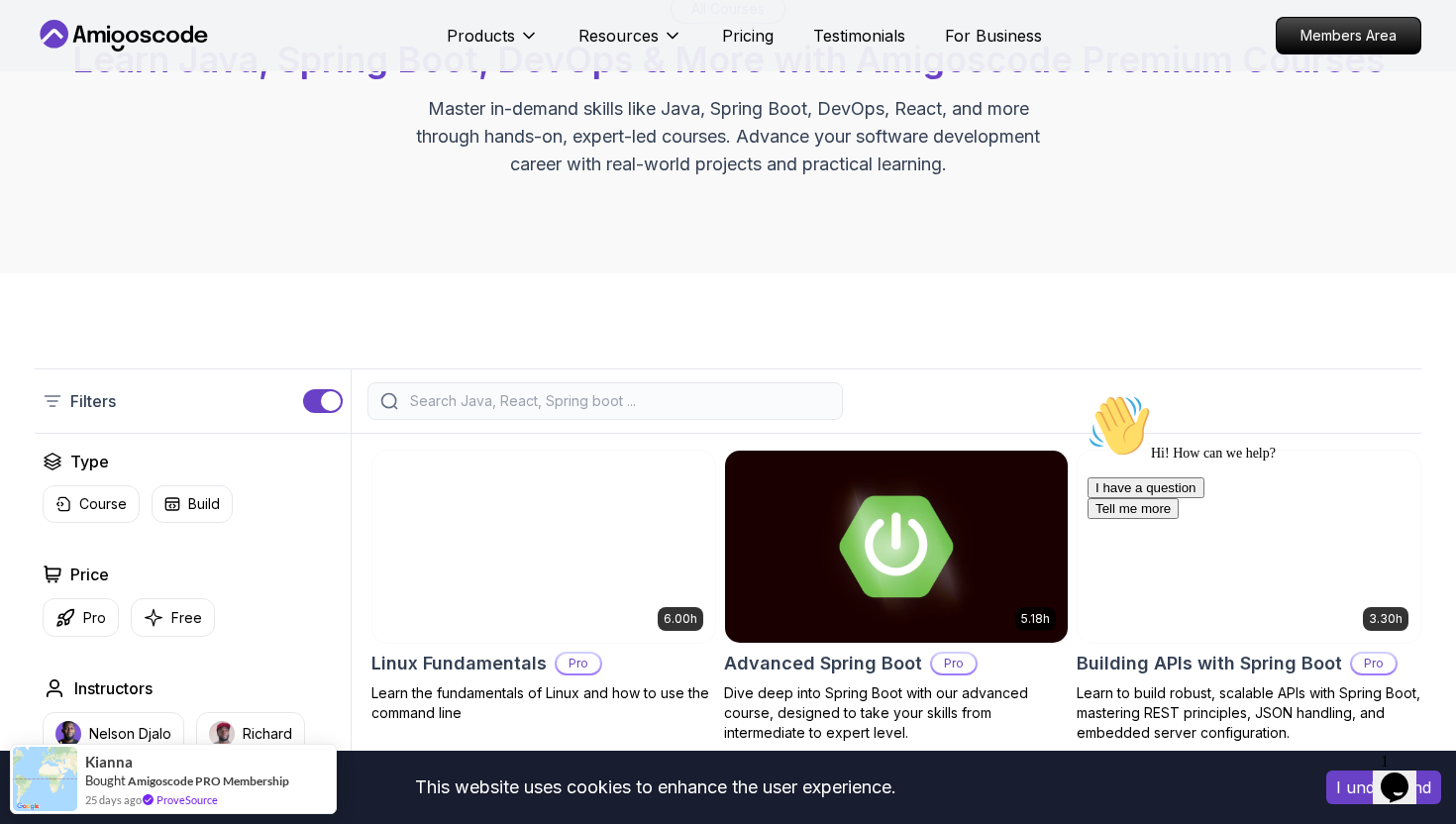 scroll, scrollTop: 0, scrollLeft: 0, axis: both 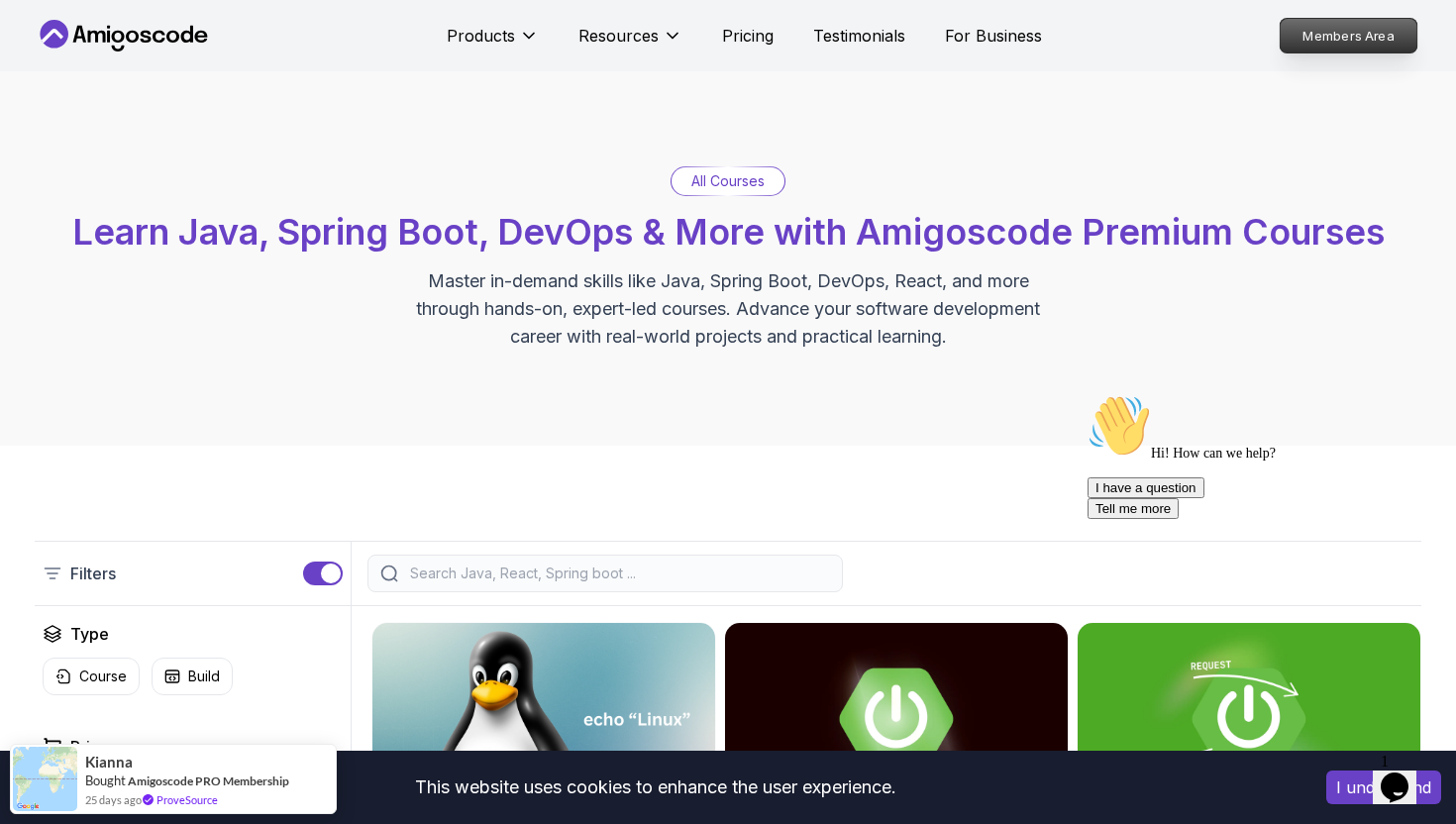 click on "Members Area" at bounding box center (1349, 36) 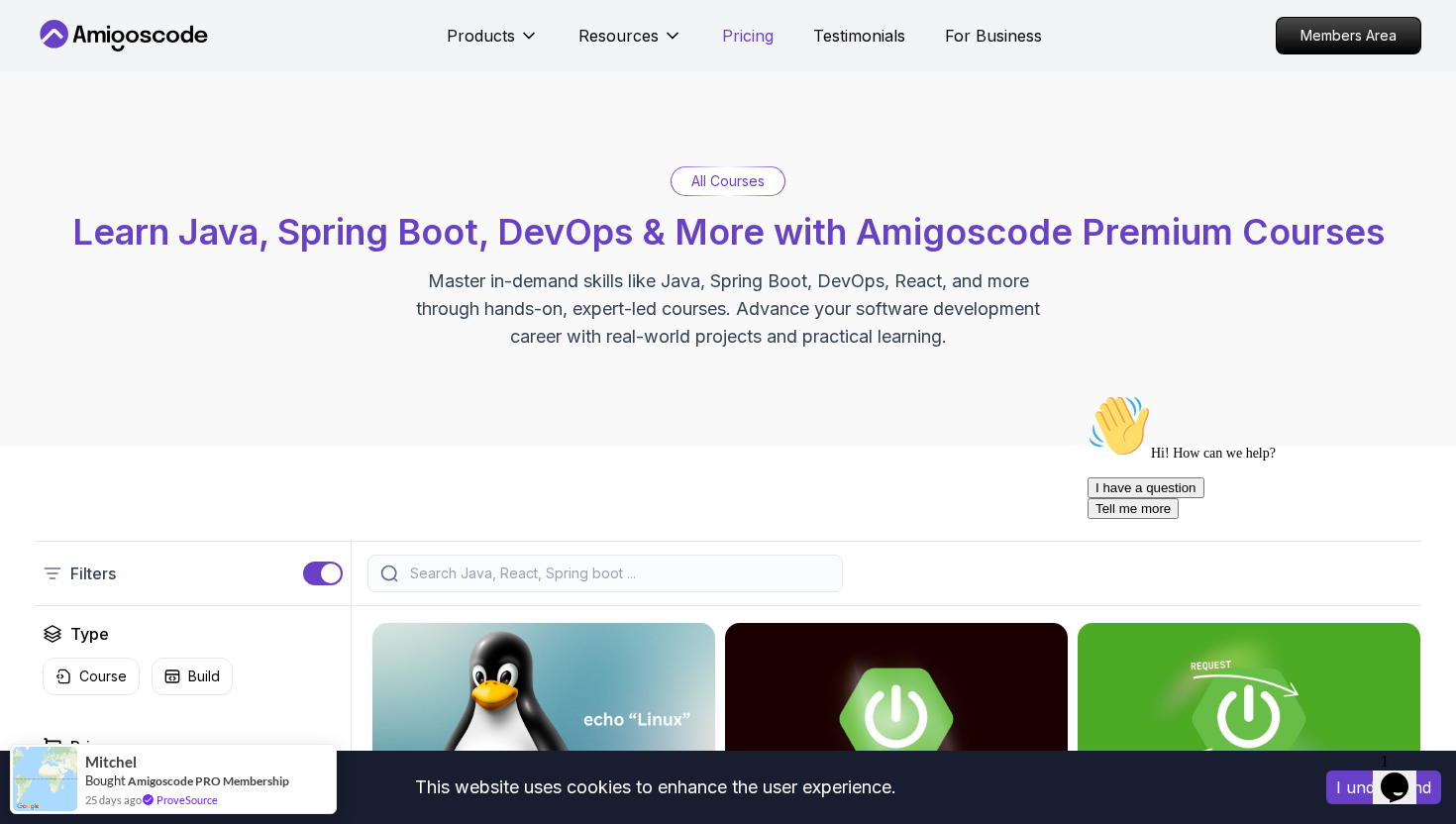 click on "Pricing" at bounding box center [748, 36] 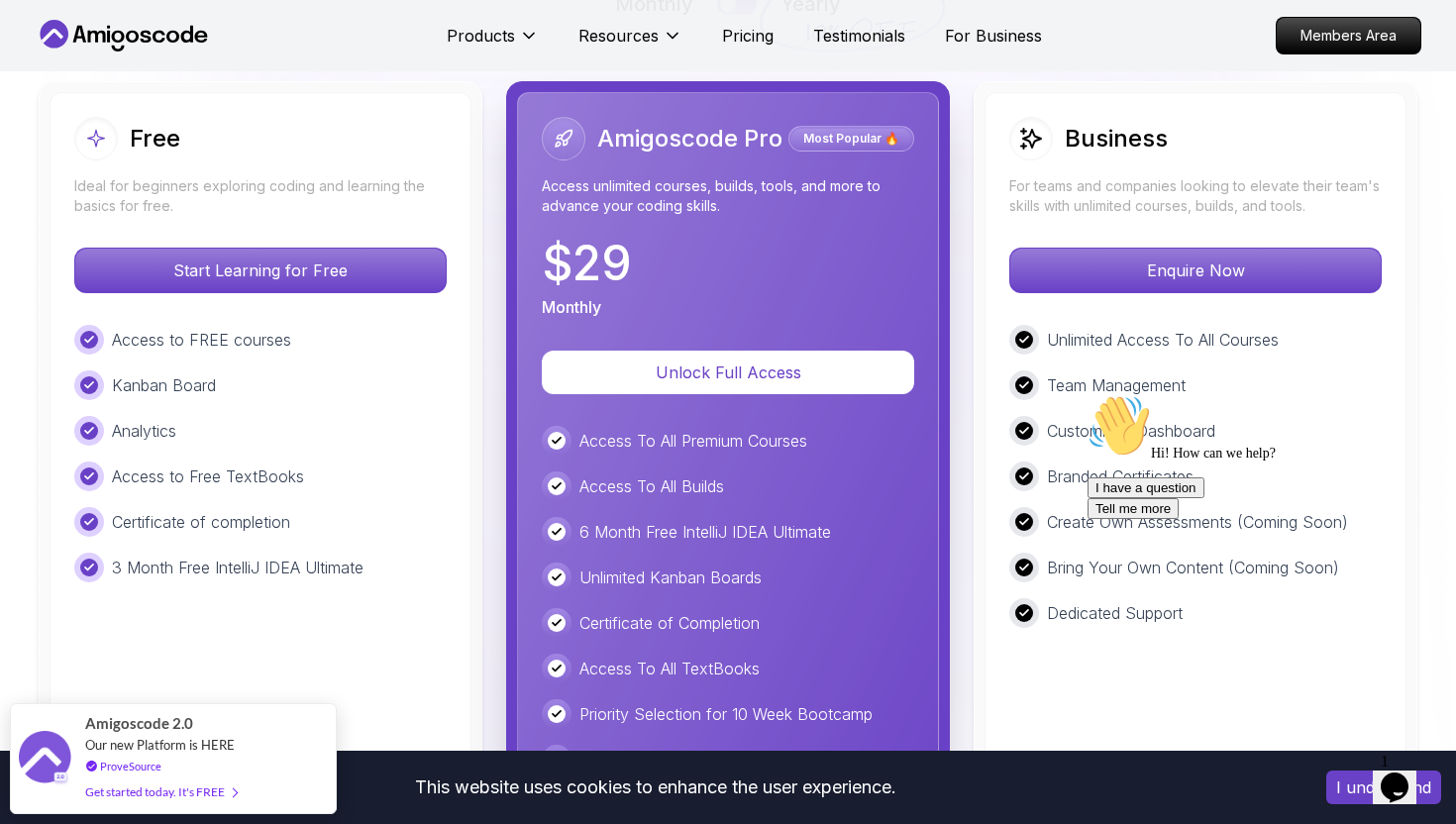 scroll, scrollTop: 4538, scrollLeft: 0, axis: vertical 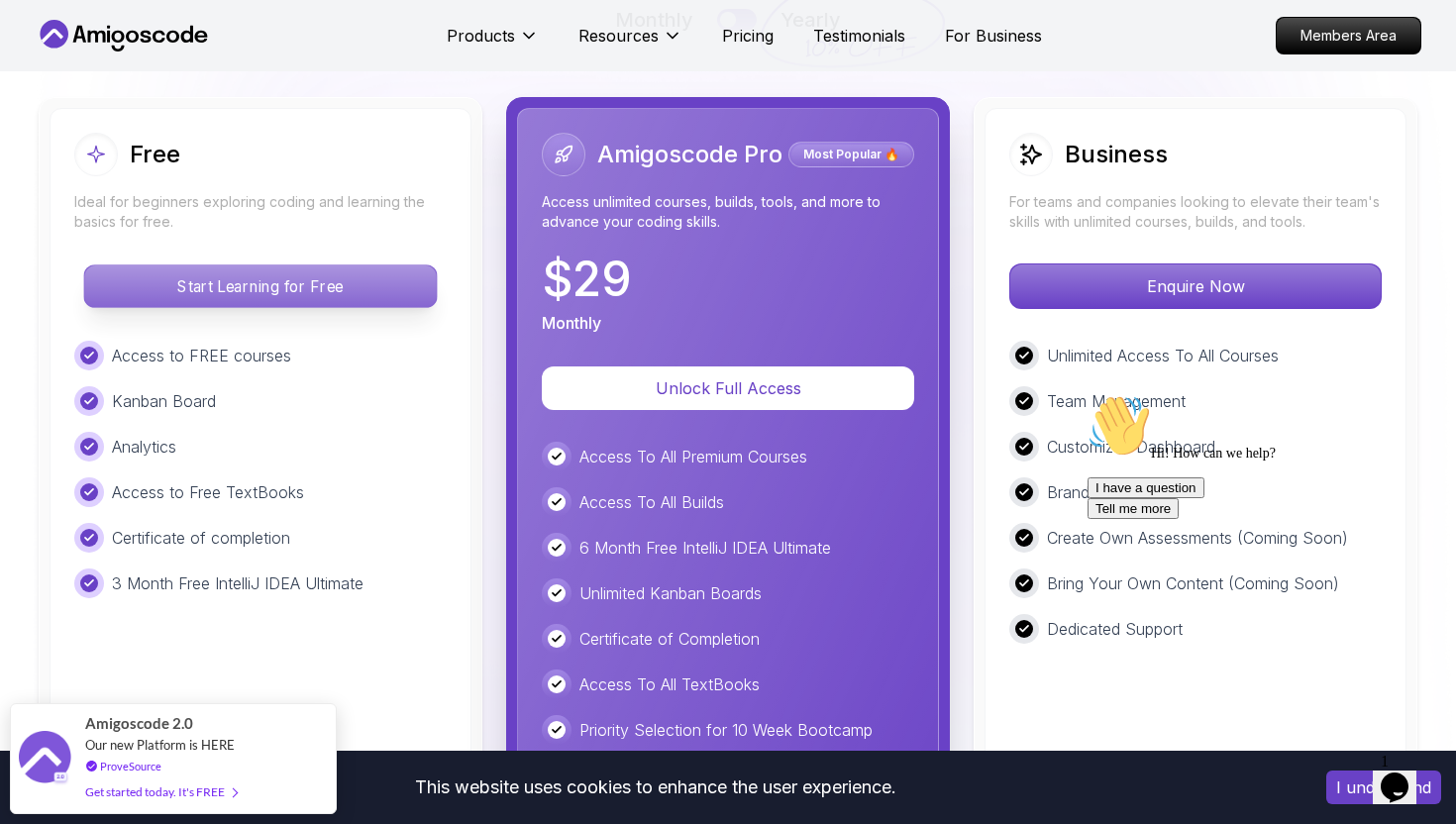 click on "Start Learning for Free" at bounding box center (260, 286) 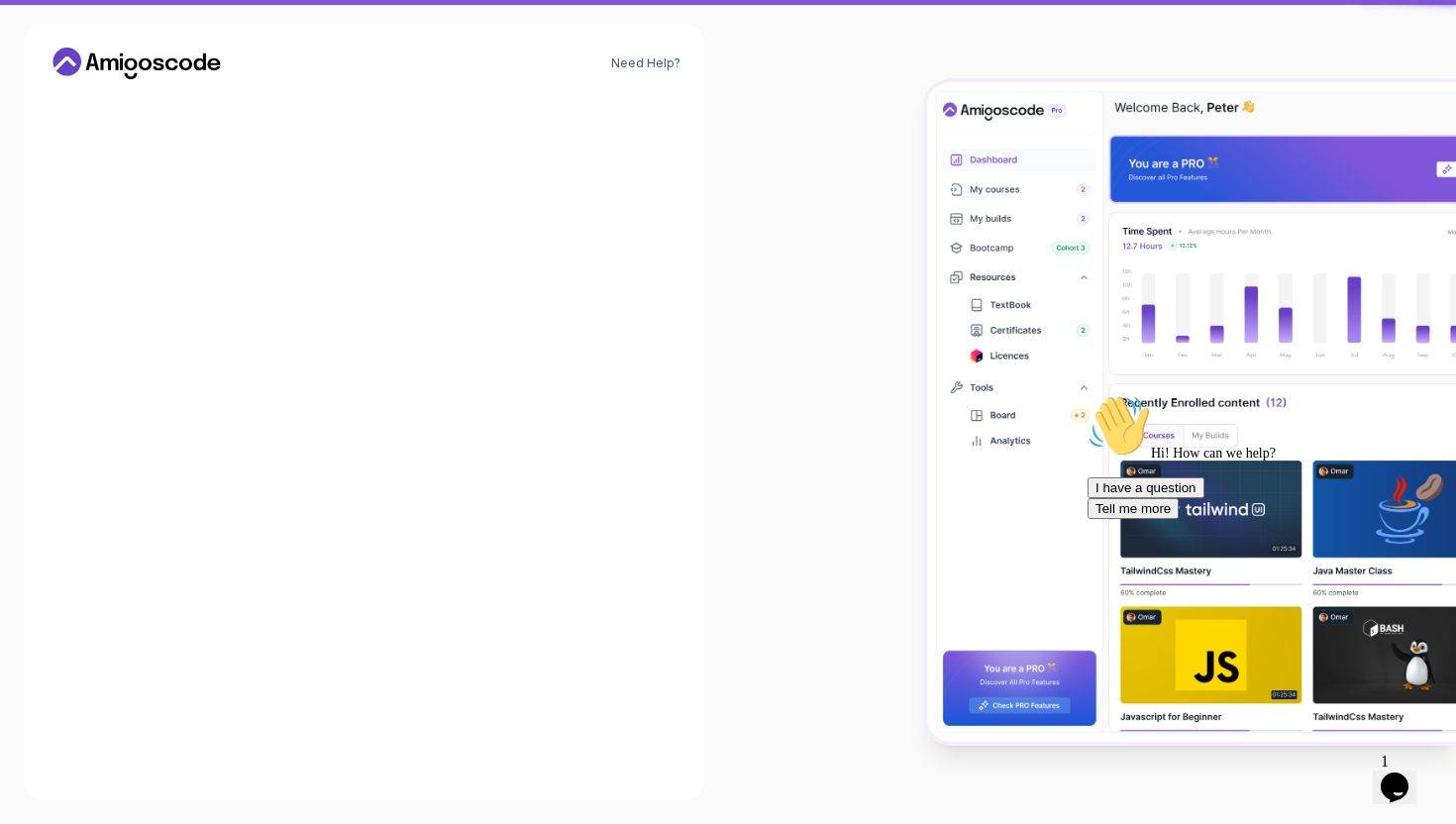 scroll, scrollTop: 0, scrollLeft: 0, axis: both 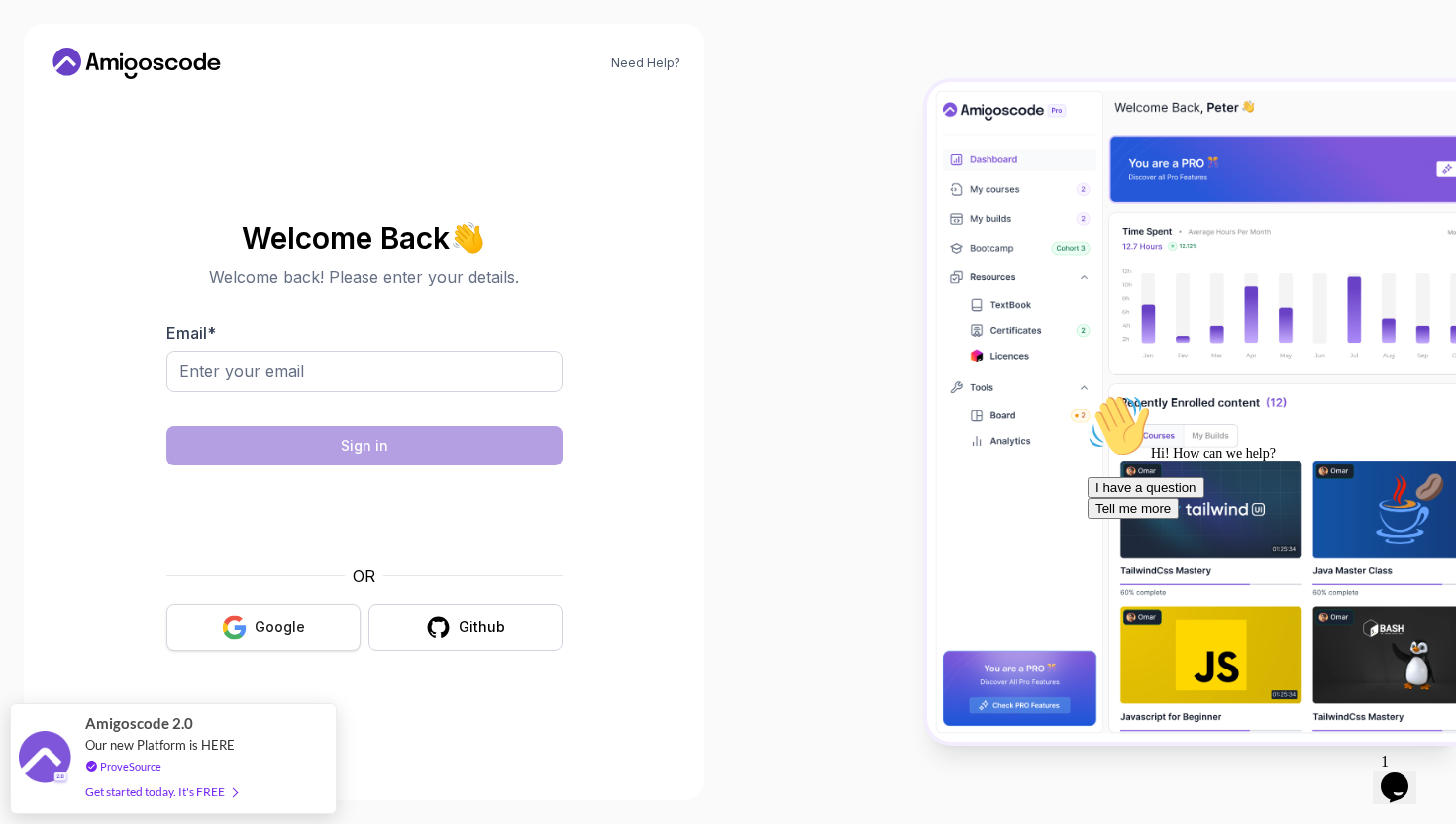 click 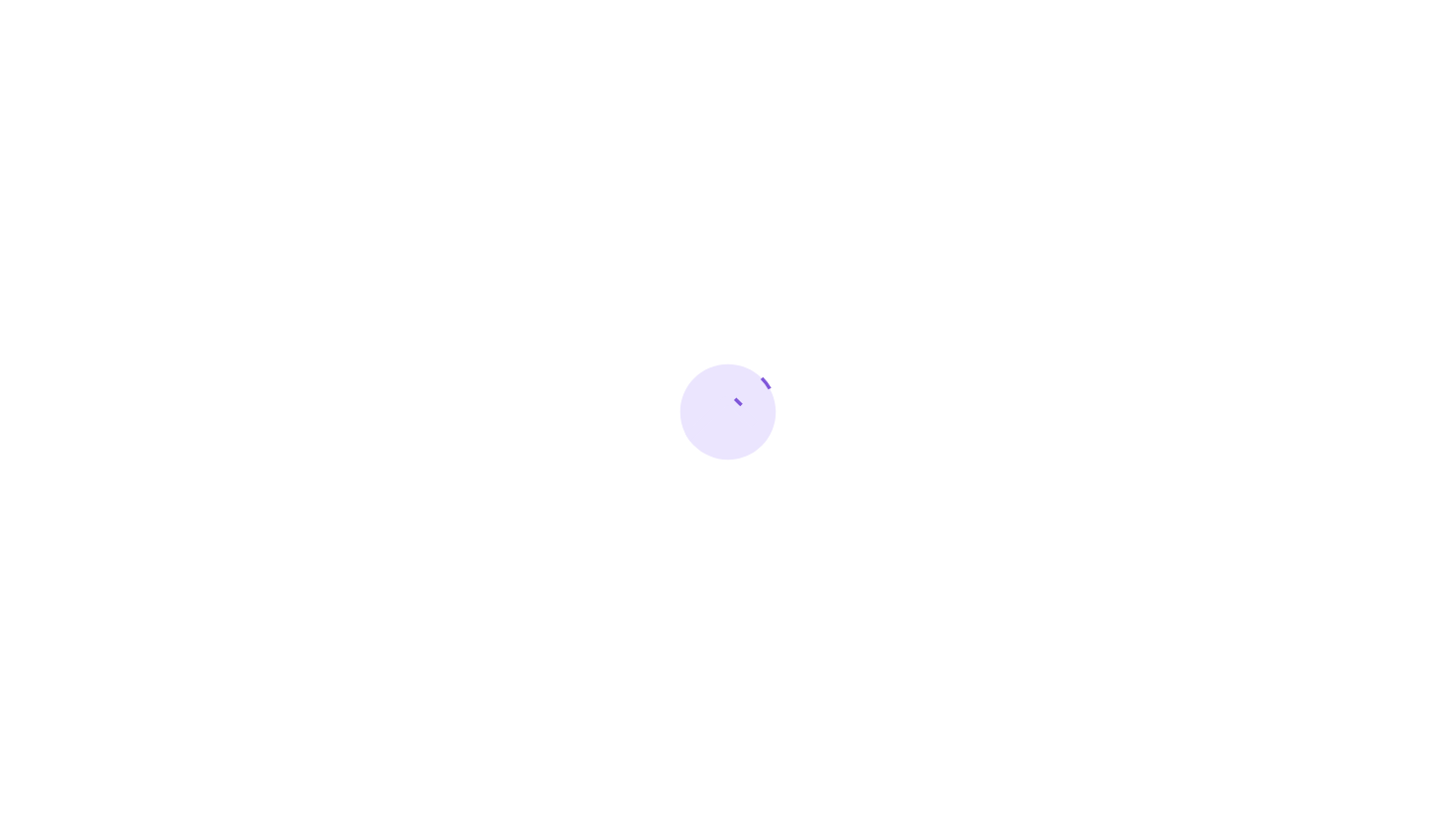 scroll, scrollTop: 0, scrollLeft: 0, axis: both 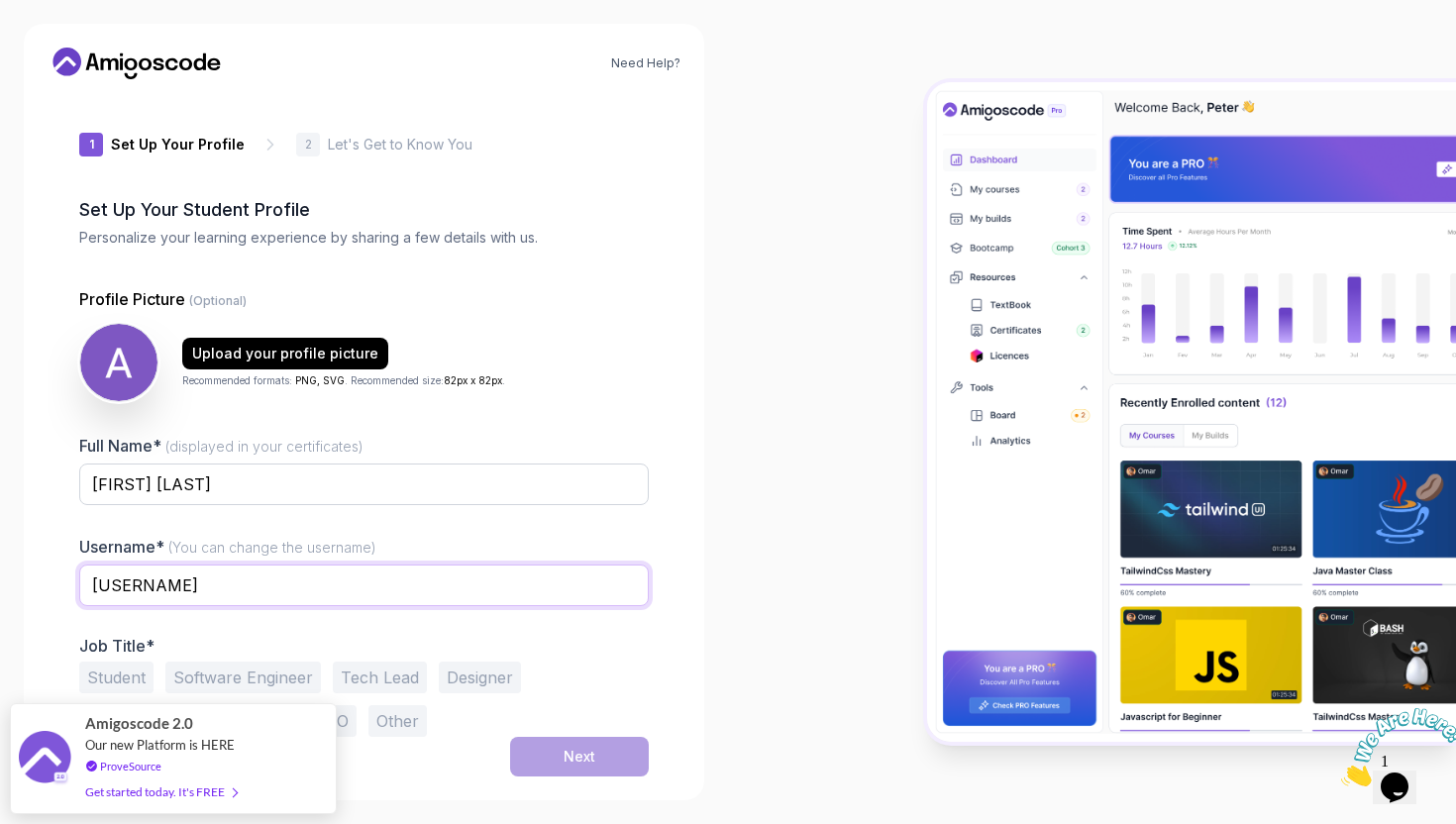 click on "[USERNAME]" at bounding box center (364, 585) 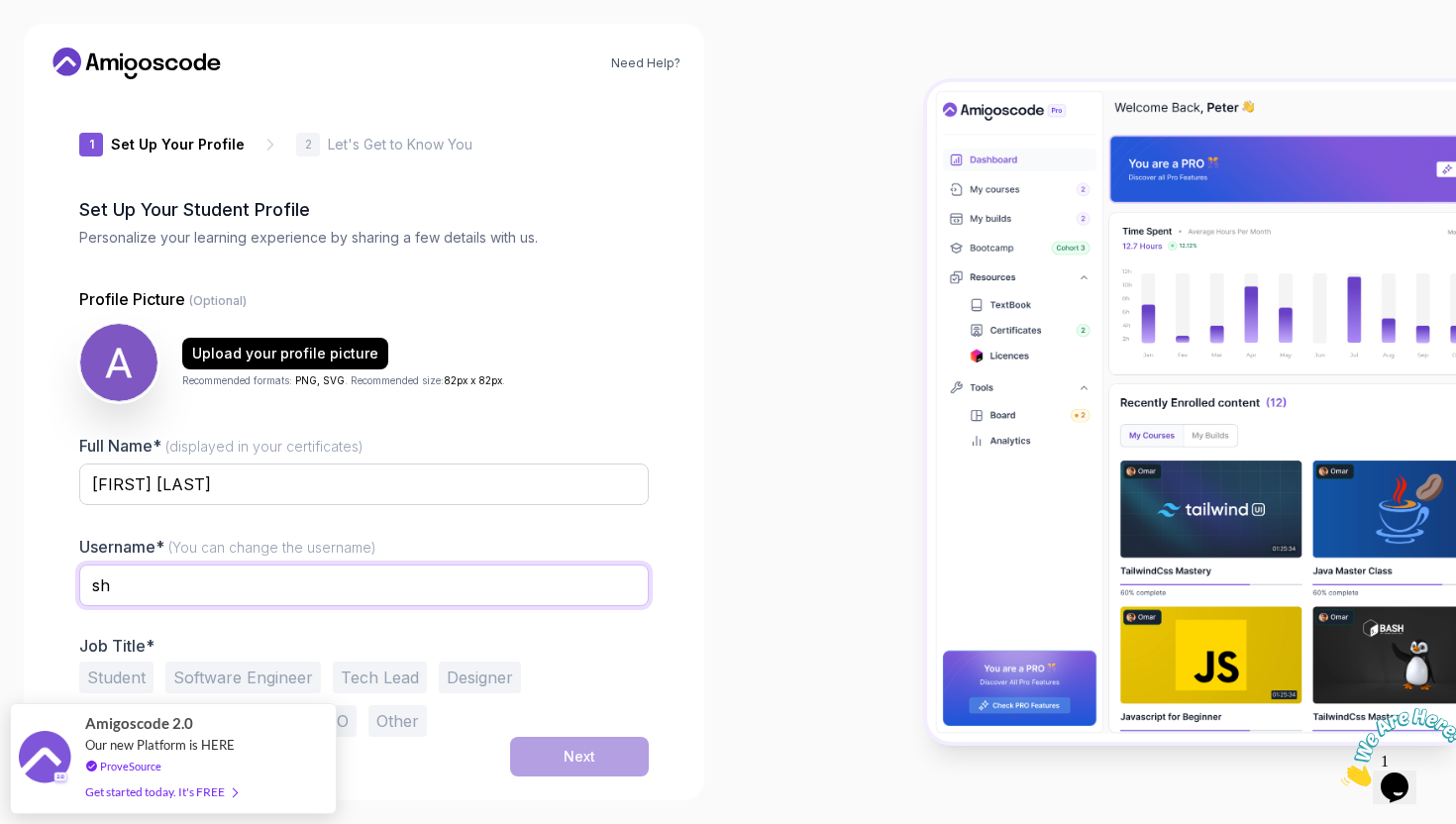 type on "s" 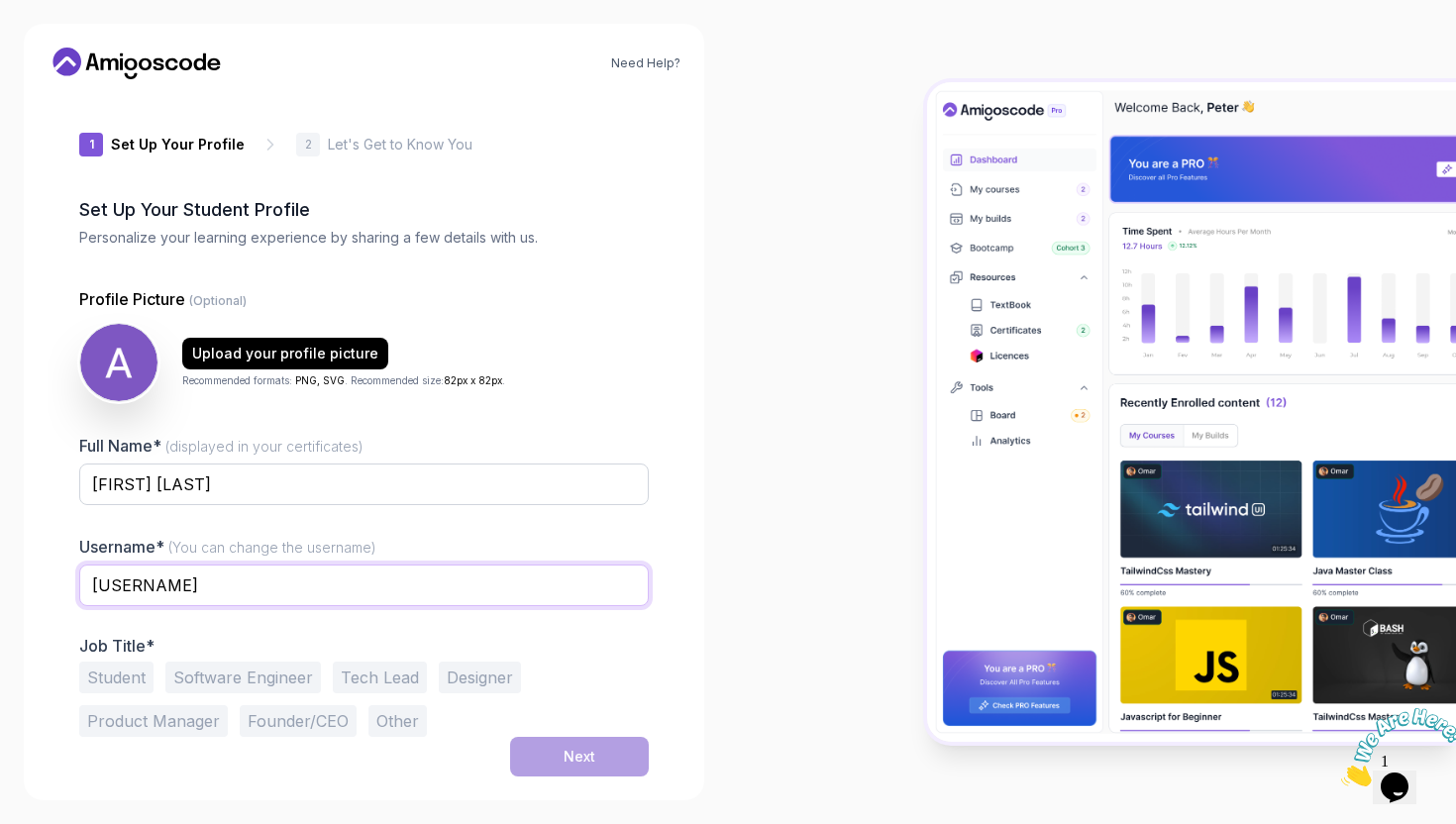type on "[USERNAME]" 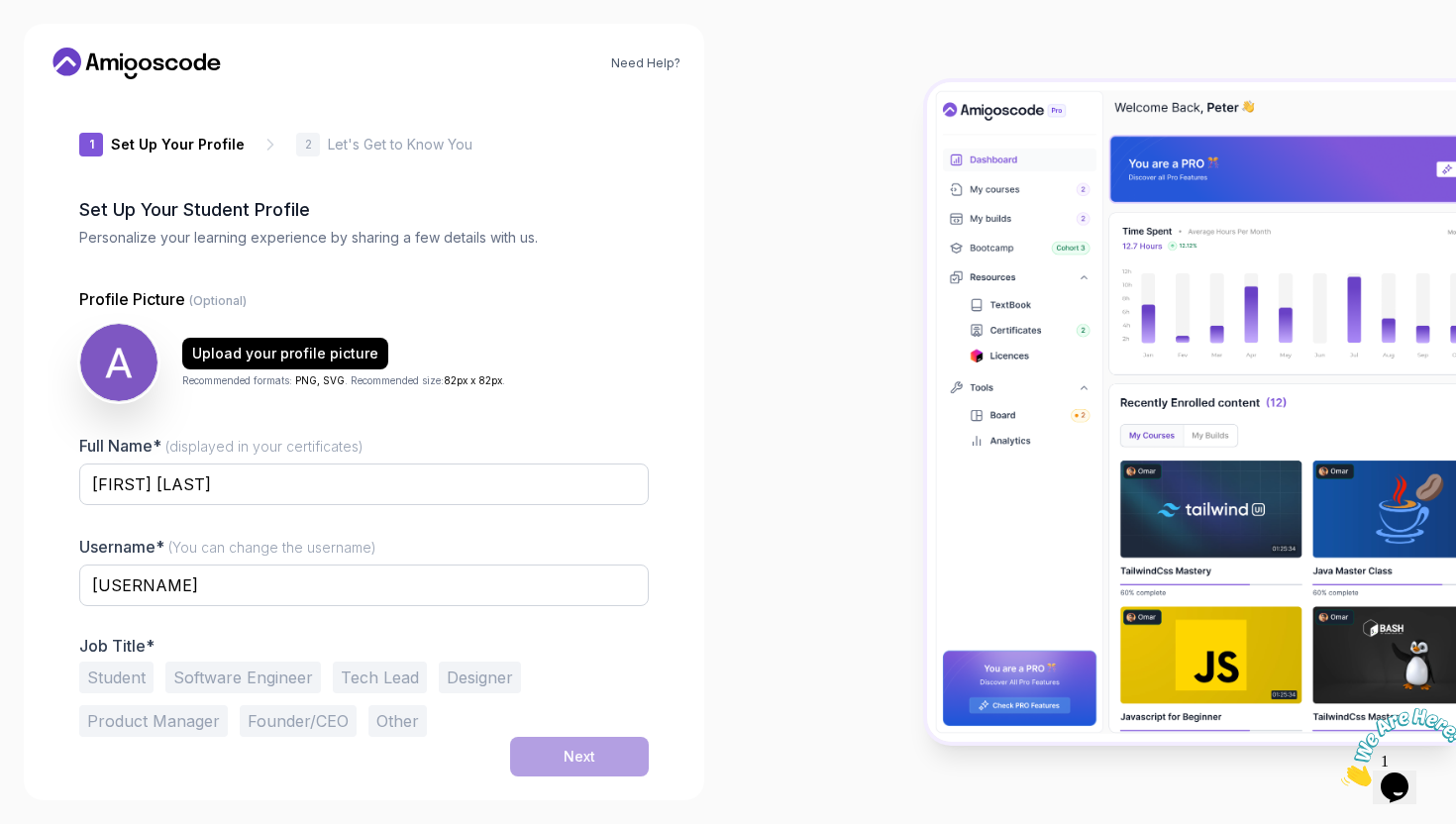 click on "Tech Lead" at bounding box center (379, 677) 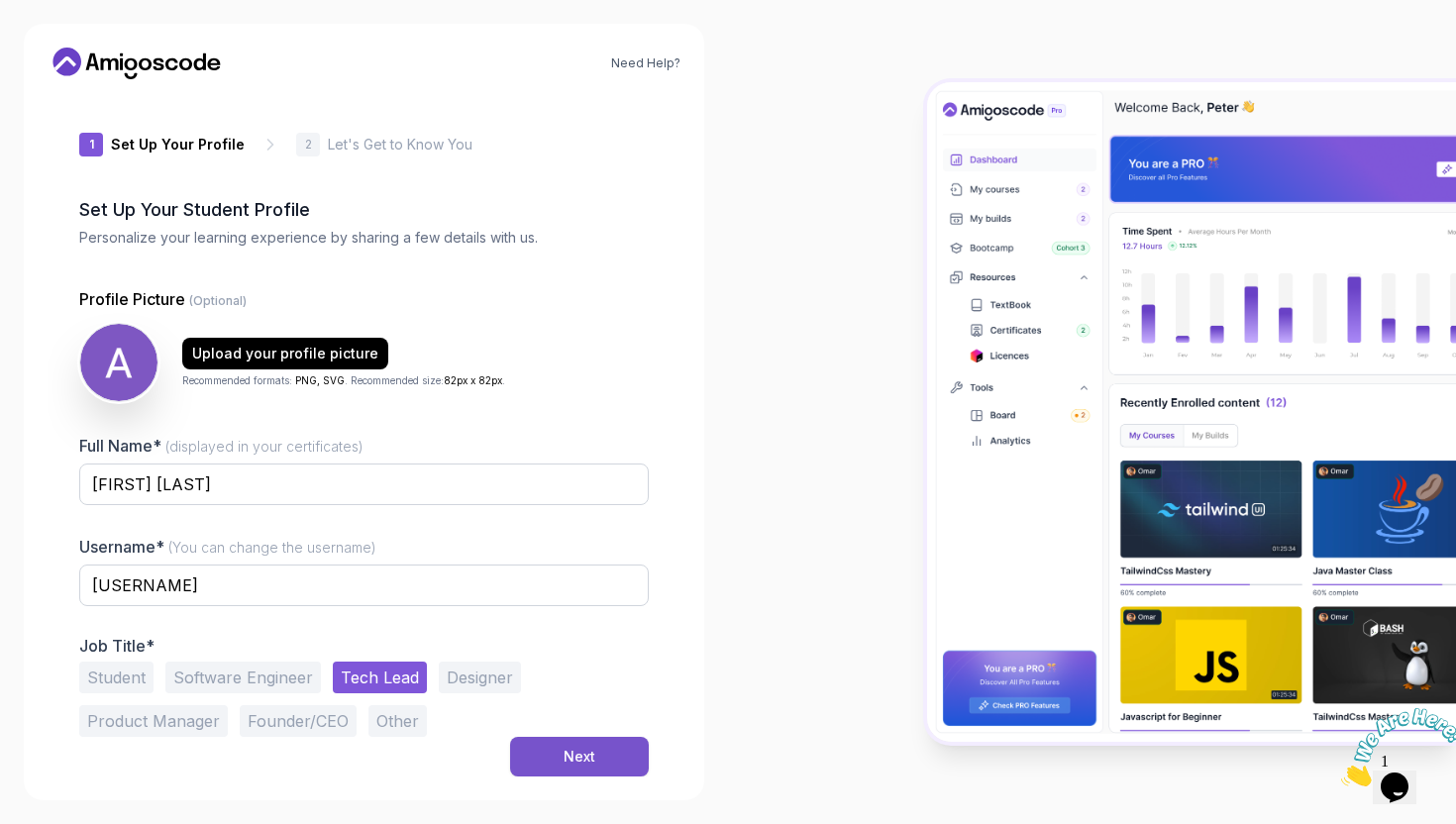 click on "Next" at bounding box center (579, 757) 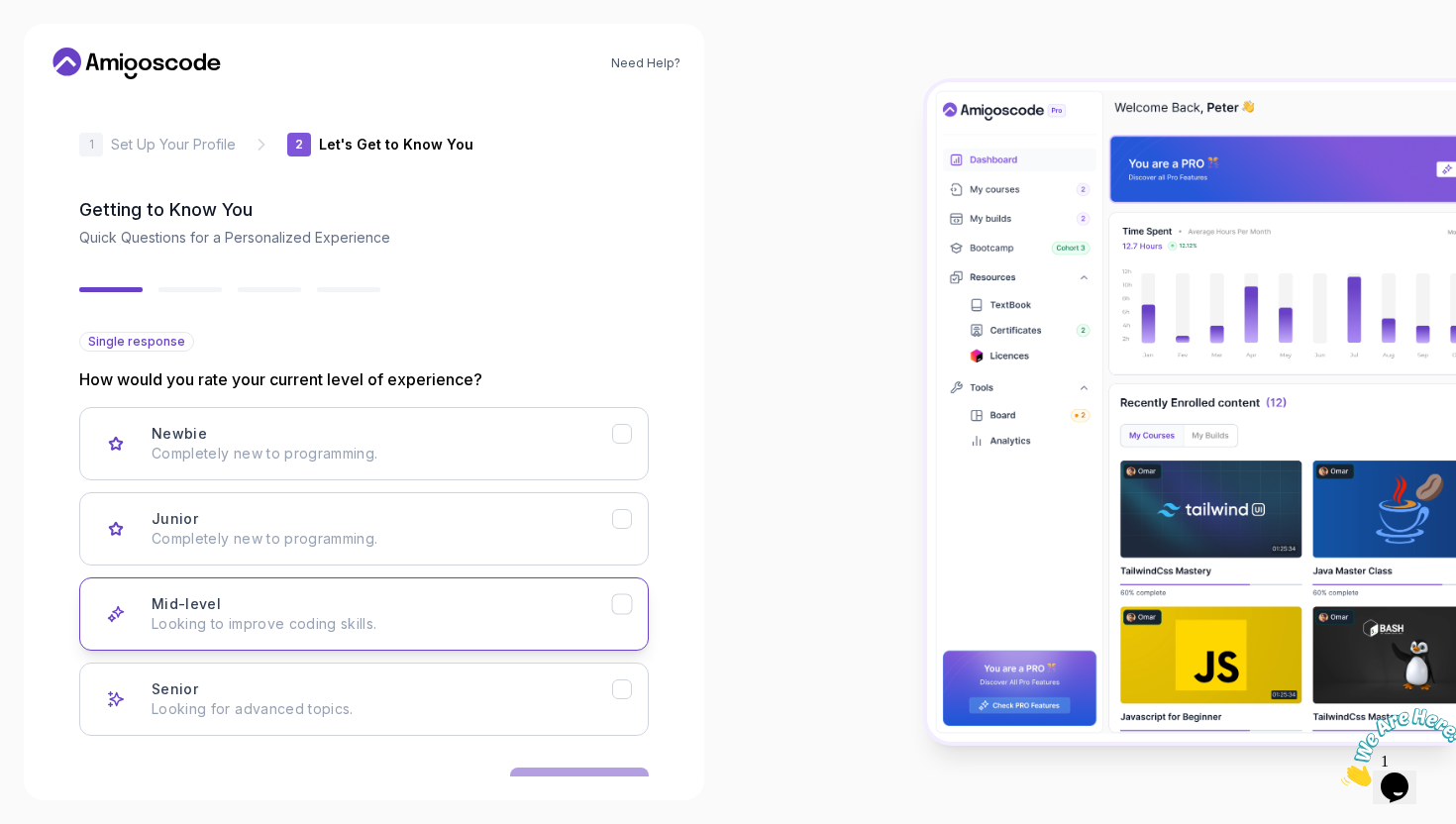click on "Looking to improve coding skills." at bounding box center [381, 624] 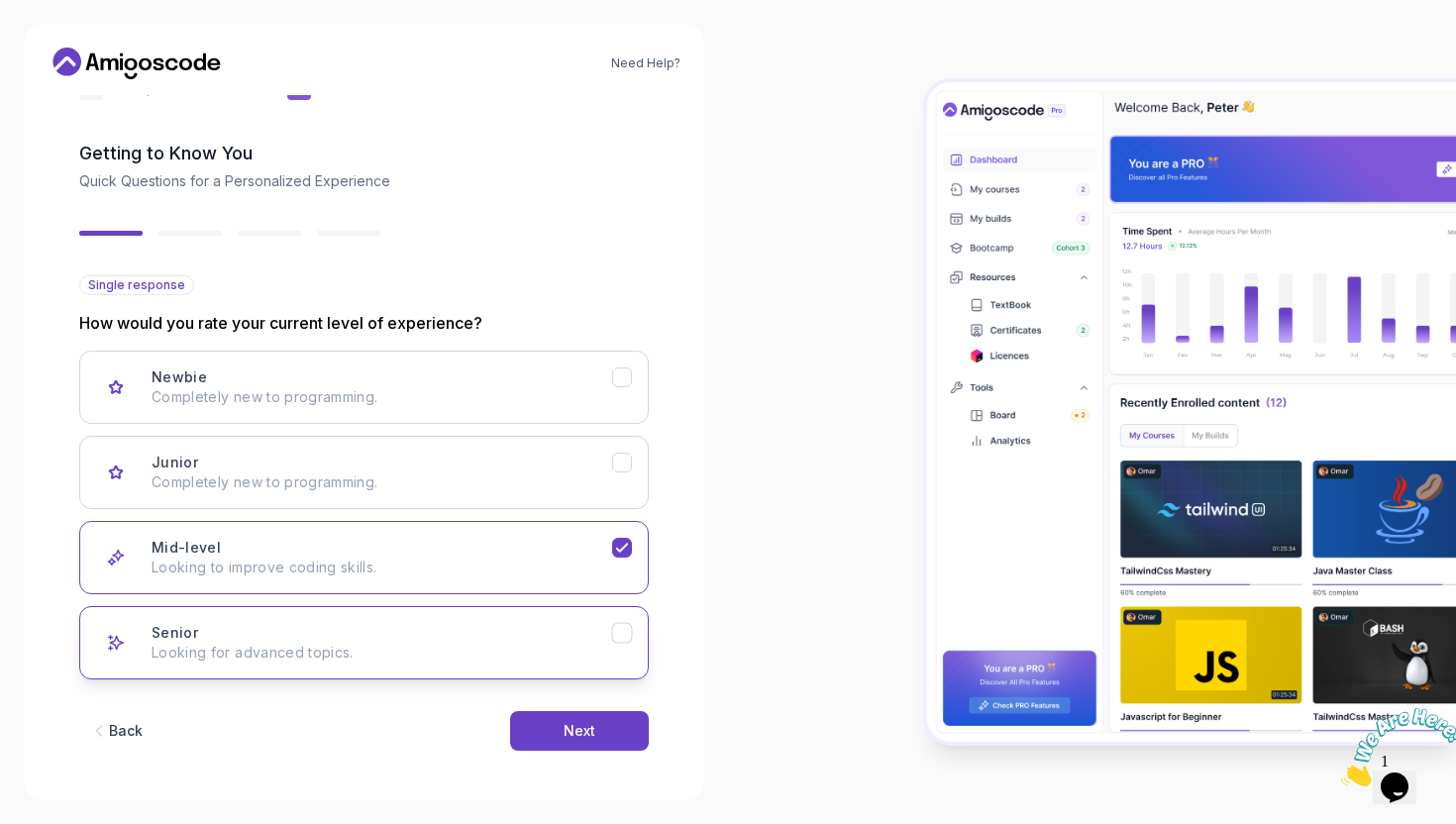 scroll, scrollTop: 64, scrollLeft: 0, axis: vertical 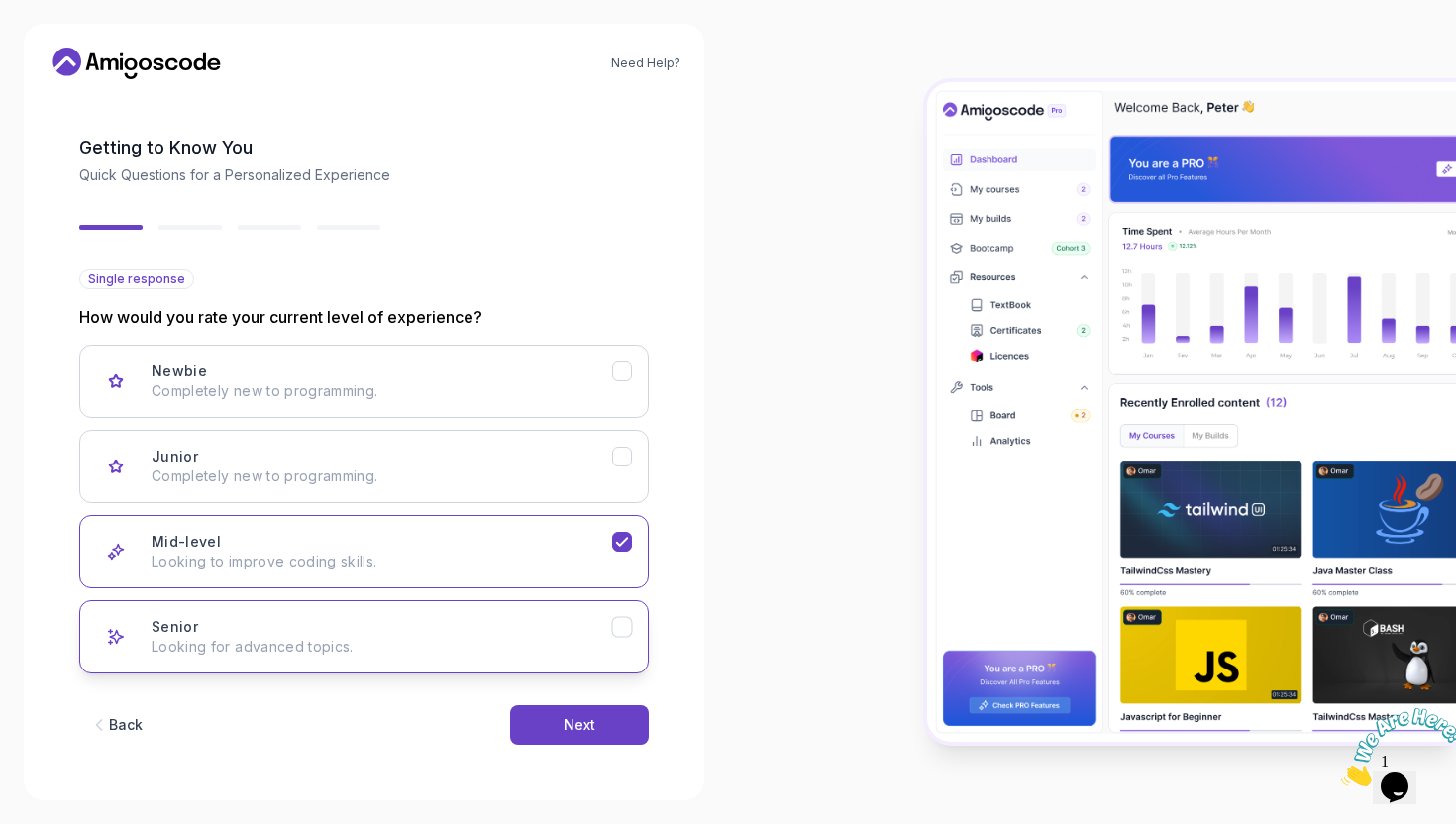 click on "Looking for advanced topics." at bounding box center [381, 647] 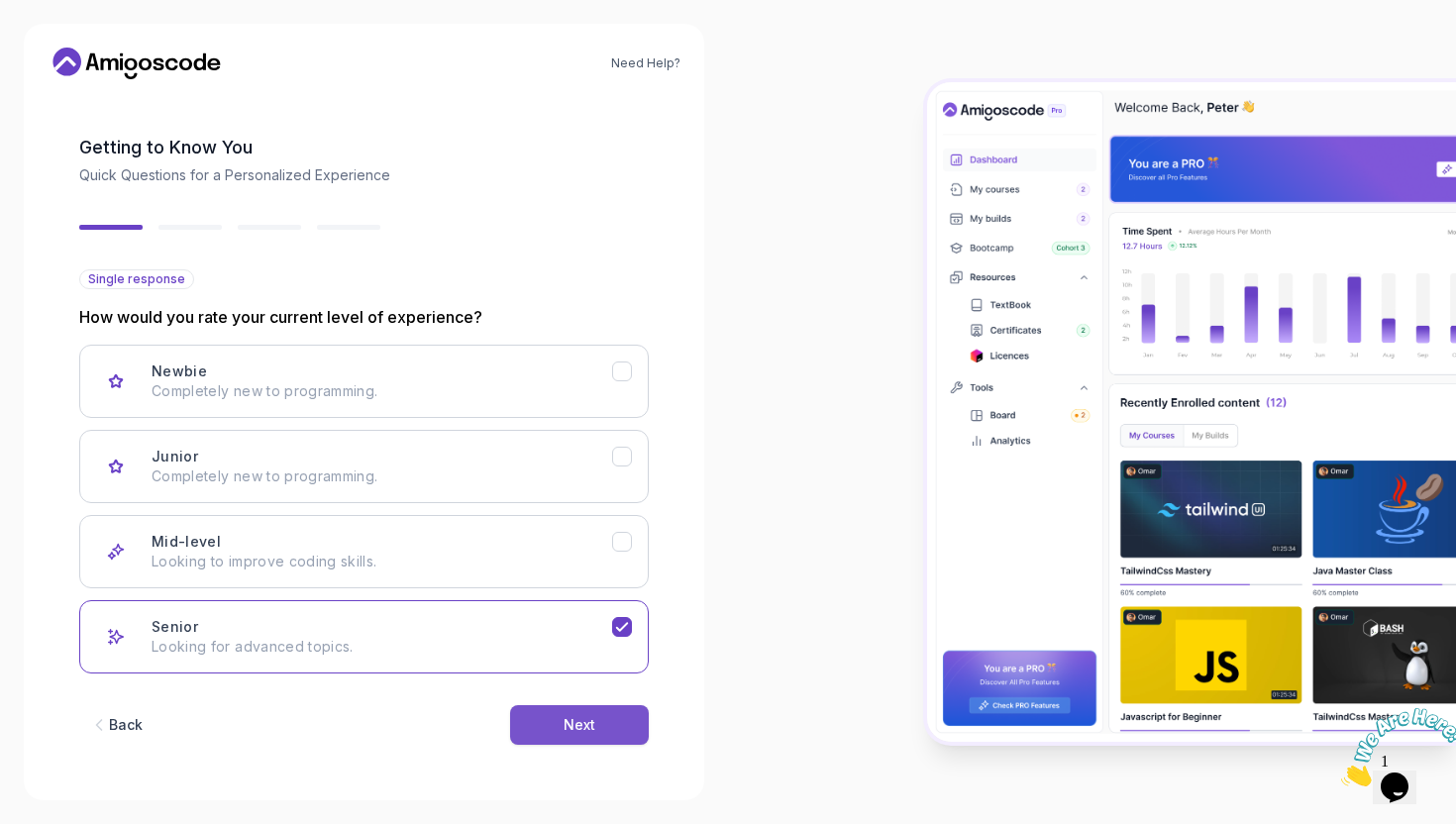 click on "Next" at bounding box center (579, 725) 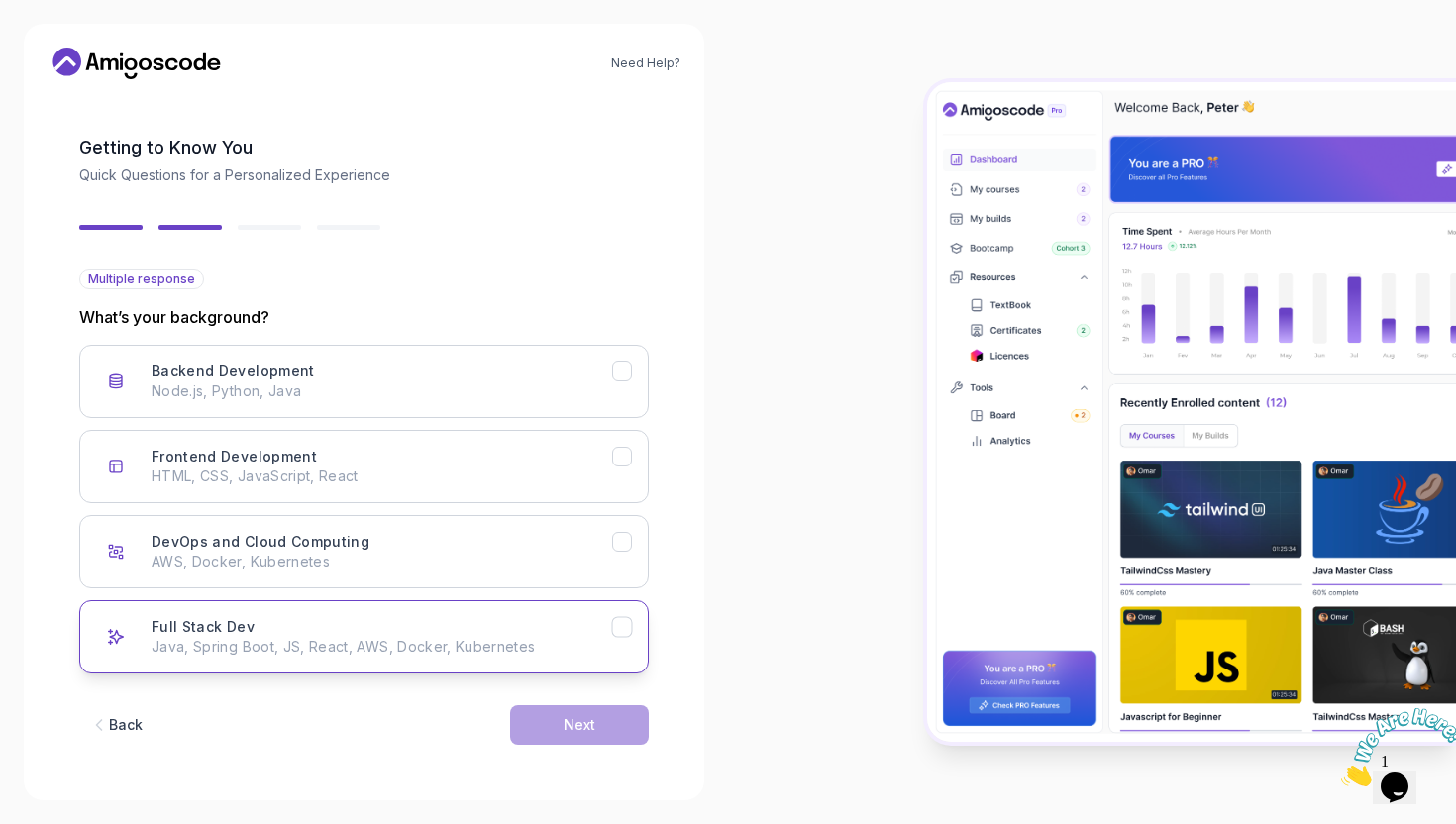 click 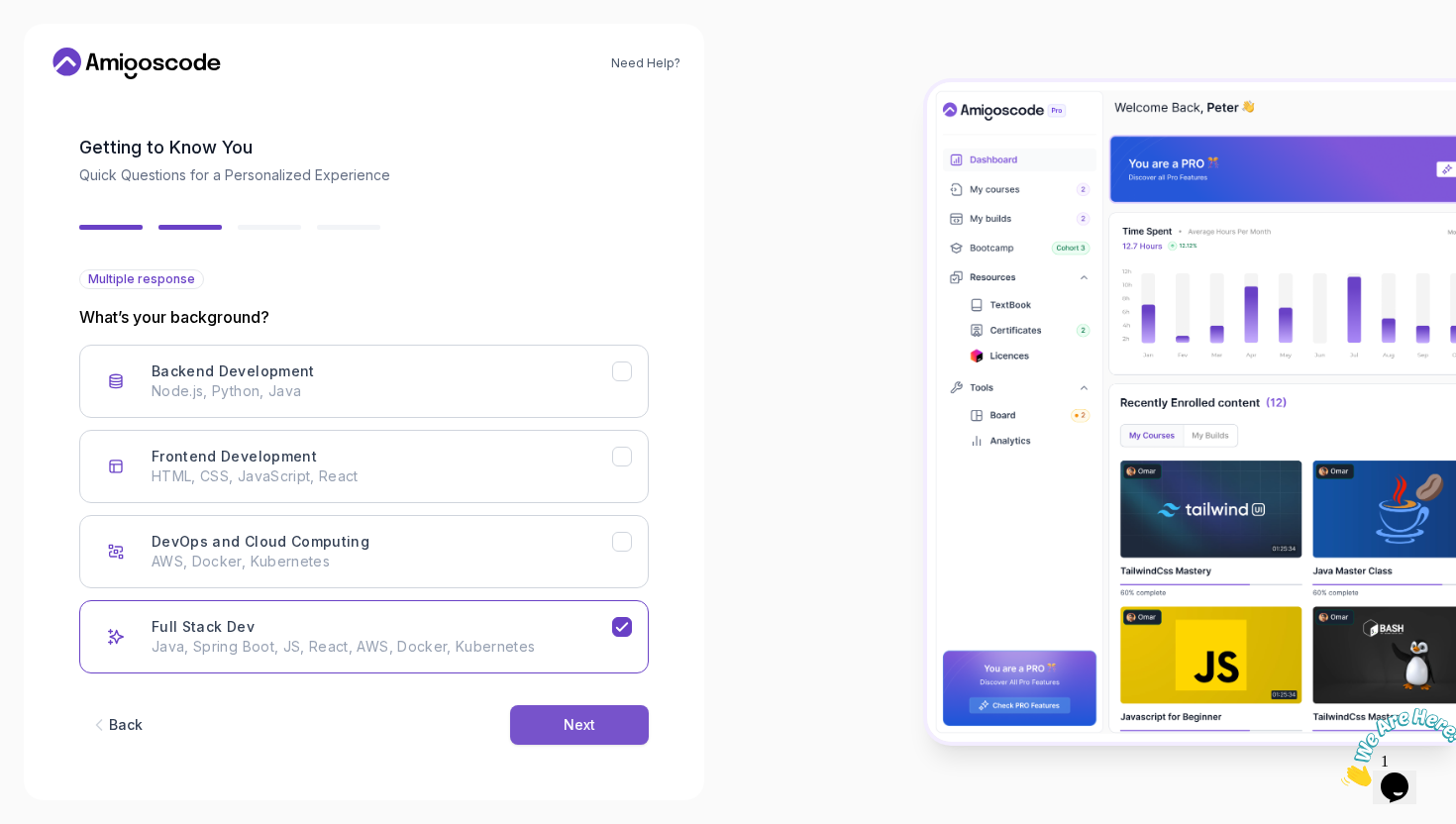 click on "Next" at bounding box center [579, 725] 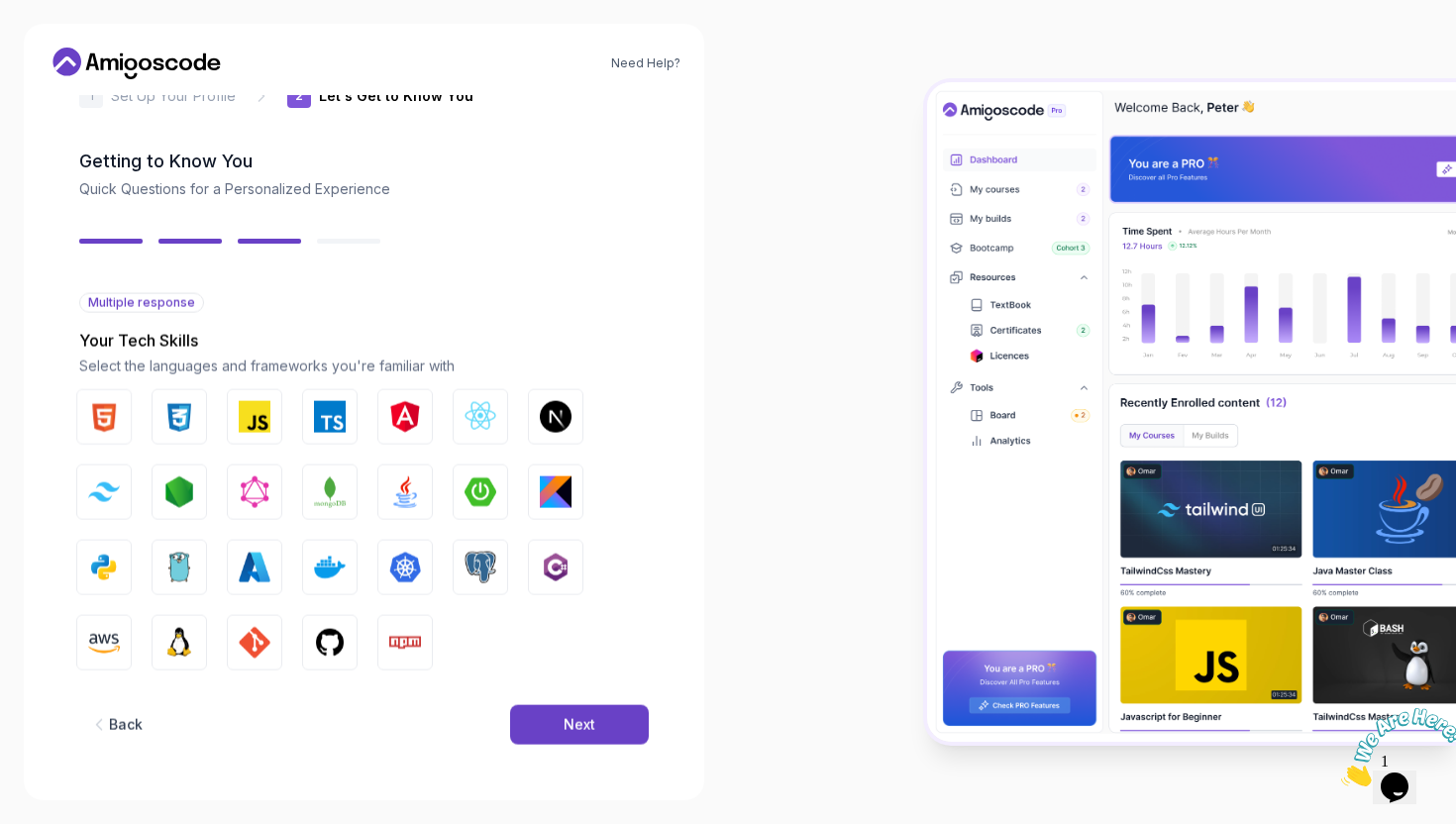scroll, scrollTop: 41, scrollLeft: 0, axis: vertical 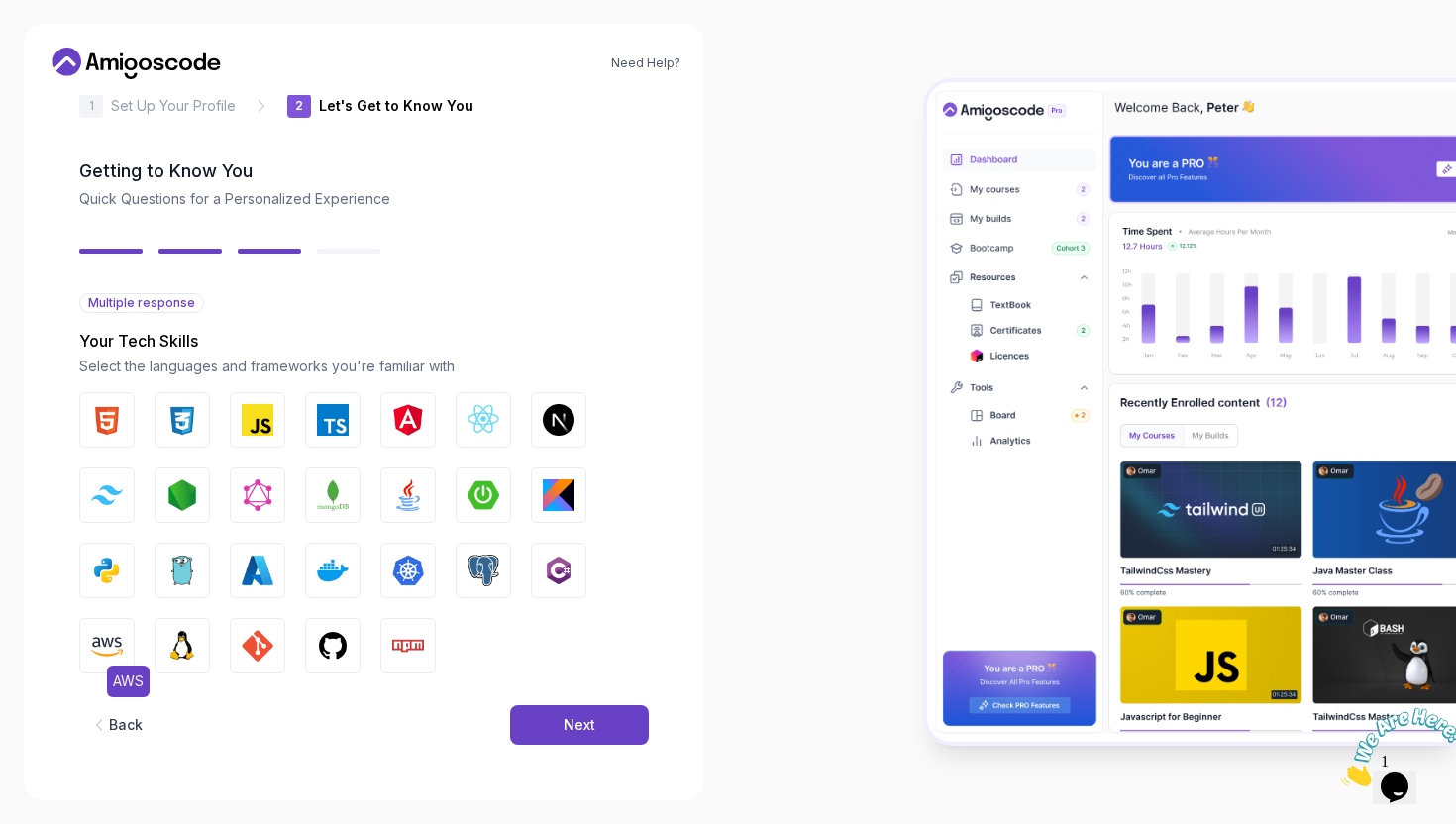 click on "AWS" at bounding box center [107, 646] 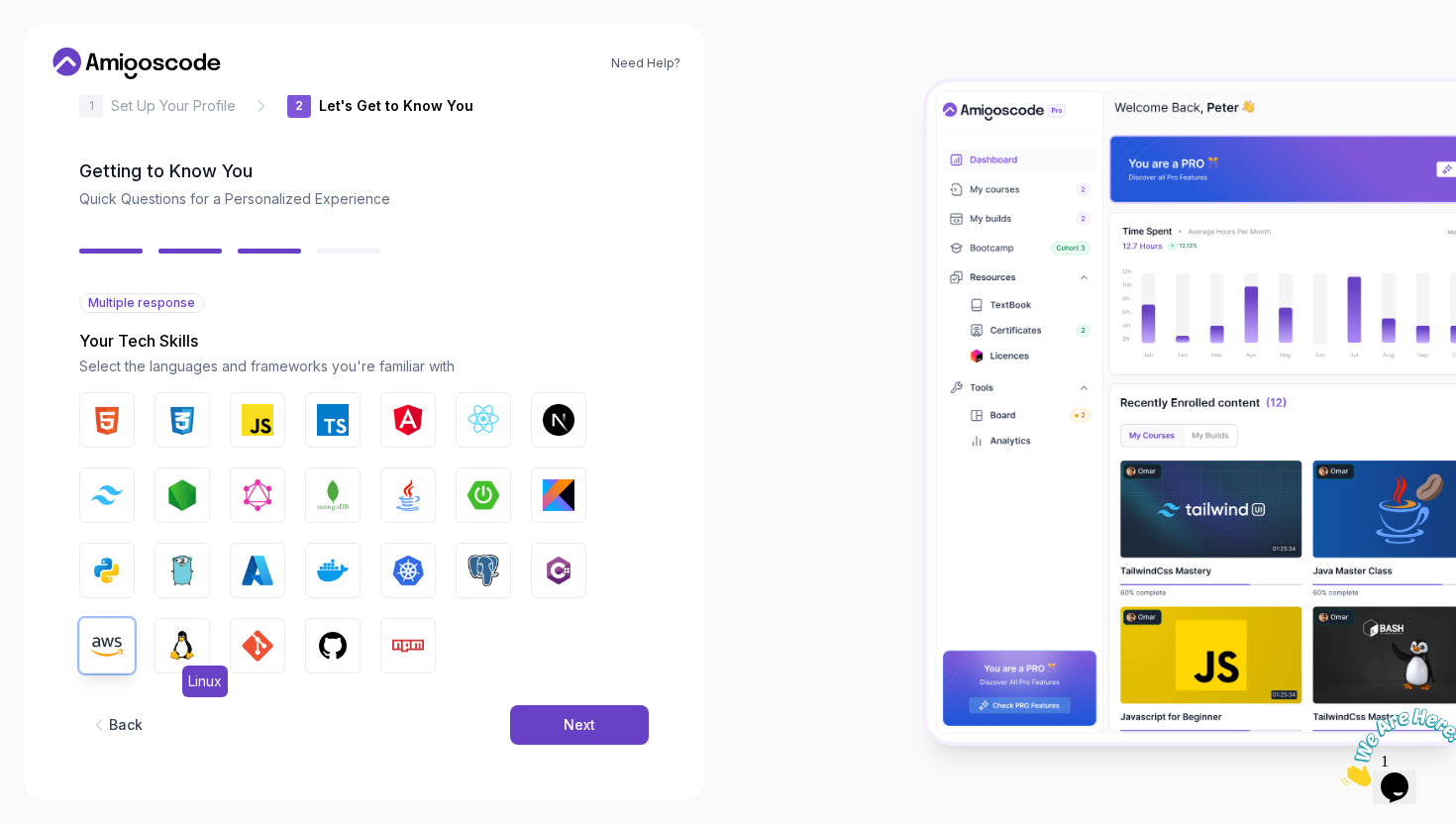 click at bounding box center (182, 646) 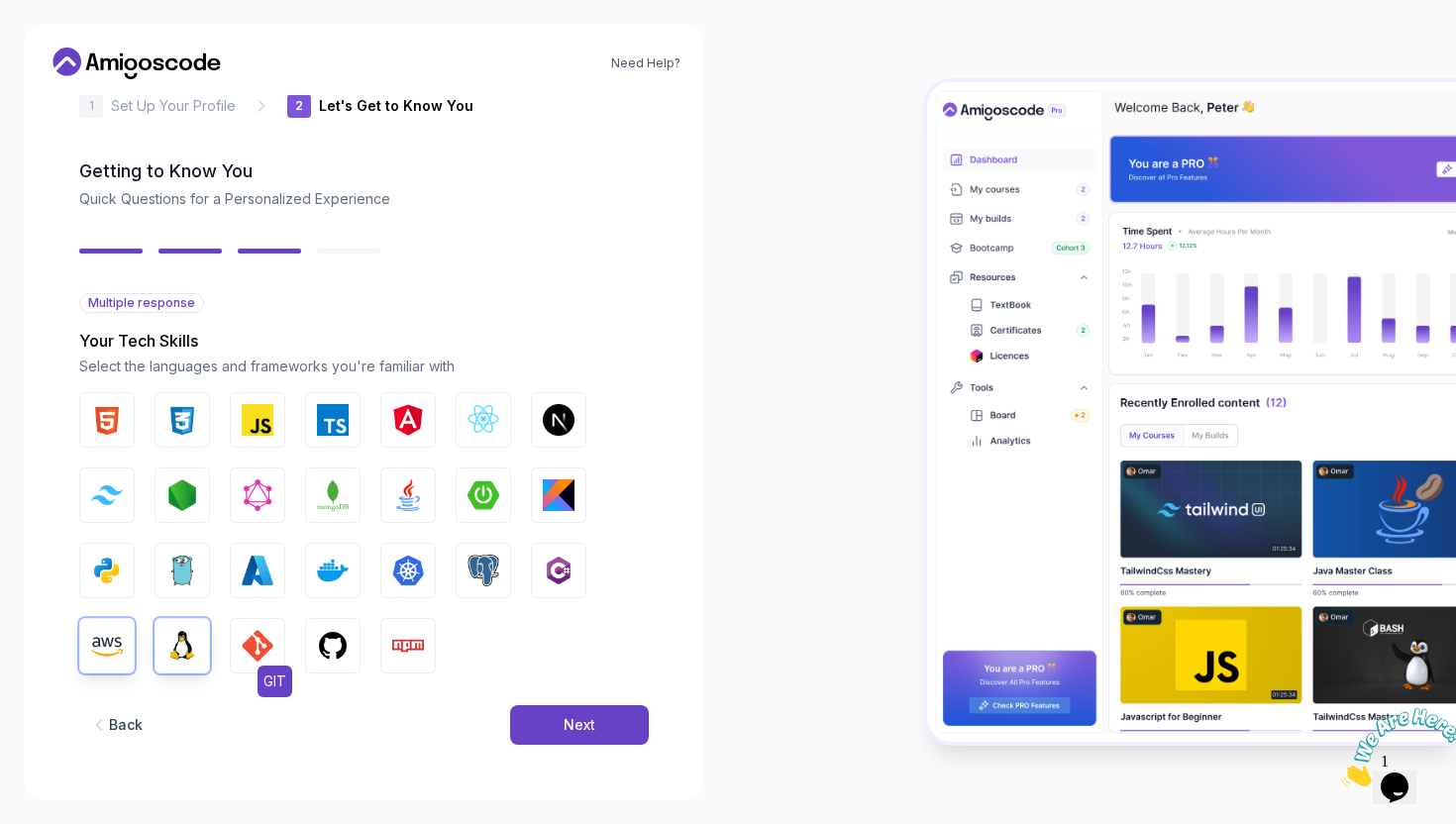 click on "GIT" at bounding box center (258, 646) 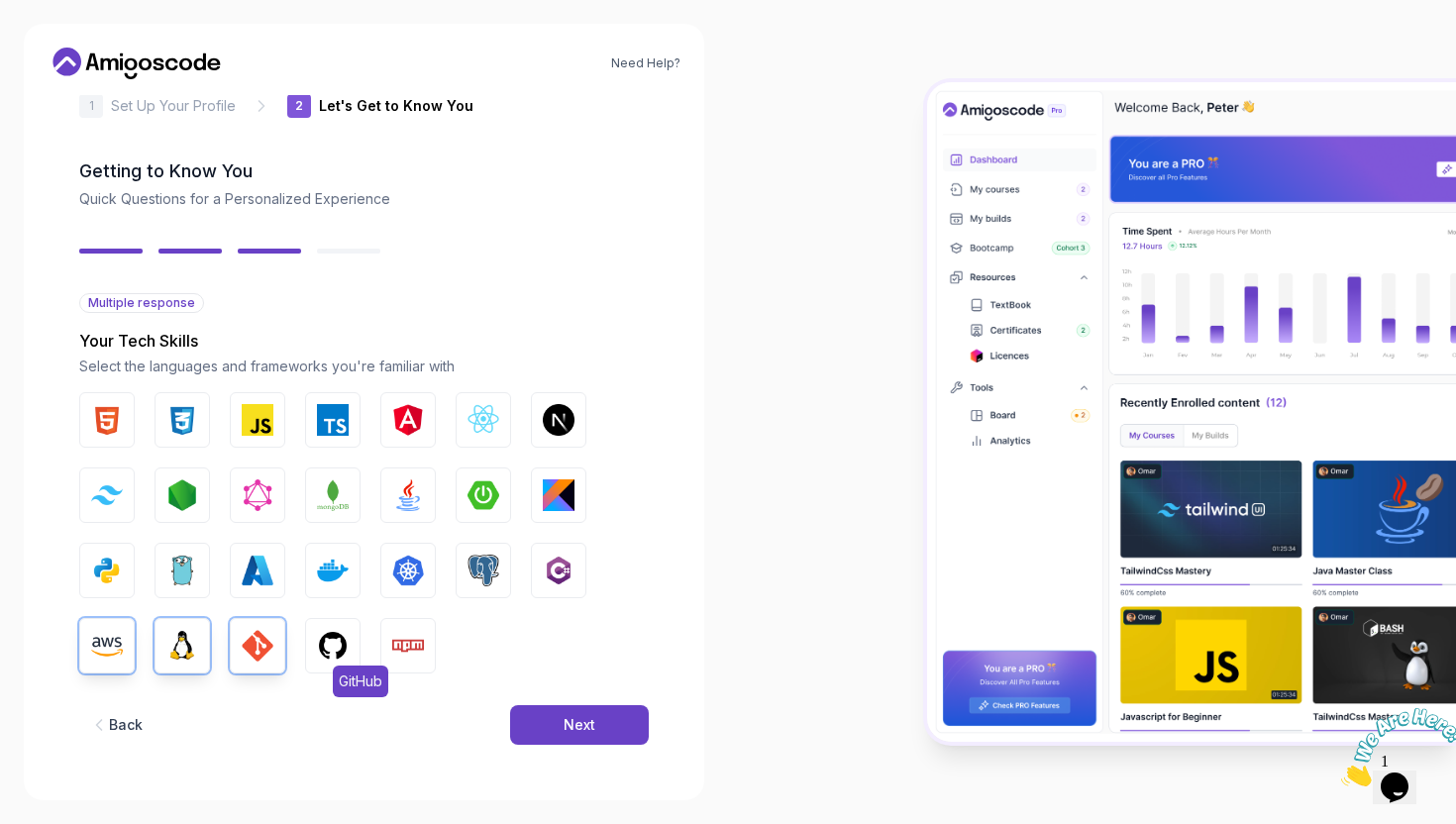 click at bounding box center [333, 646] 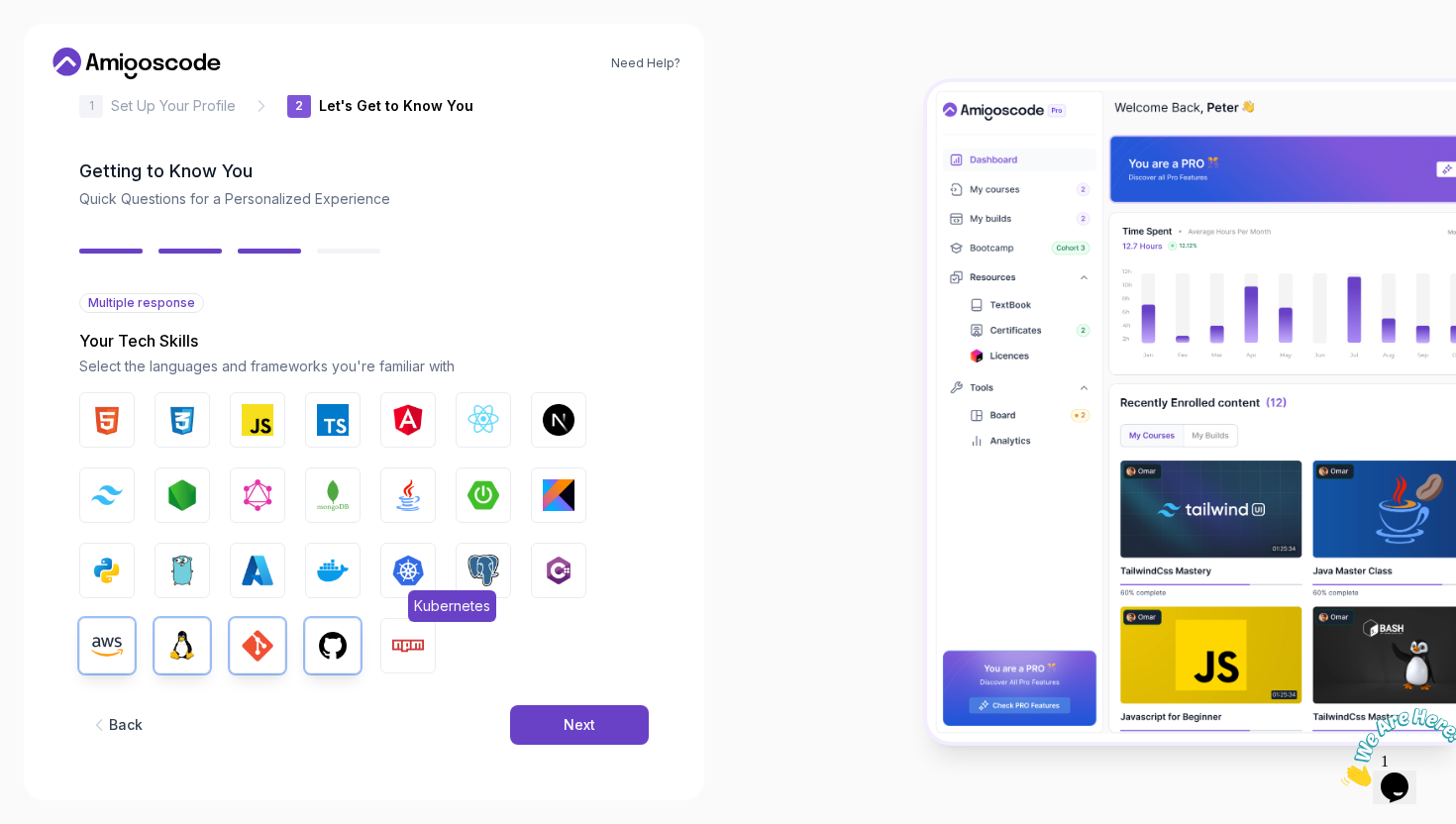 click at bounding box center [408, 570] 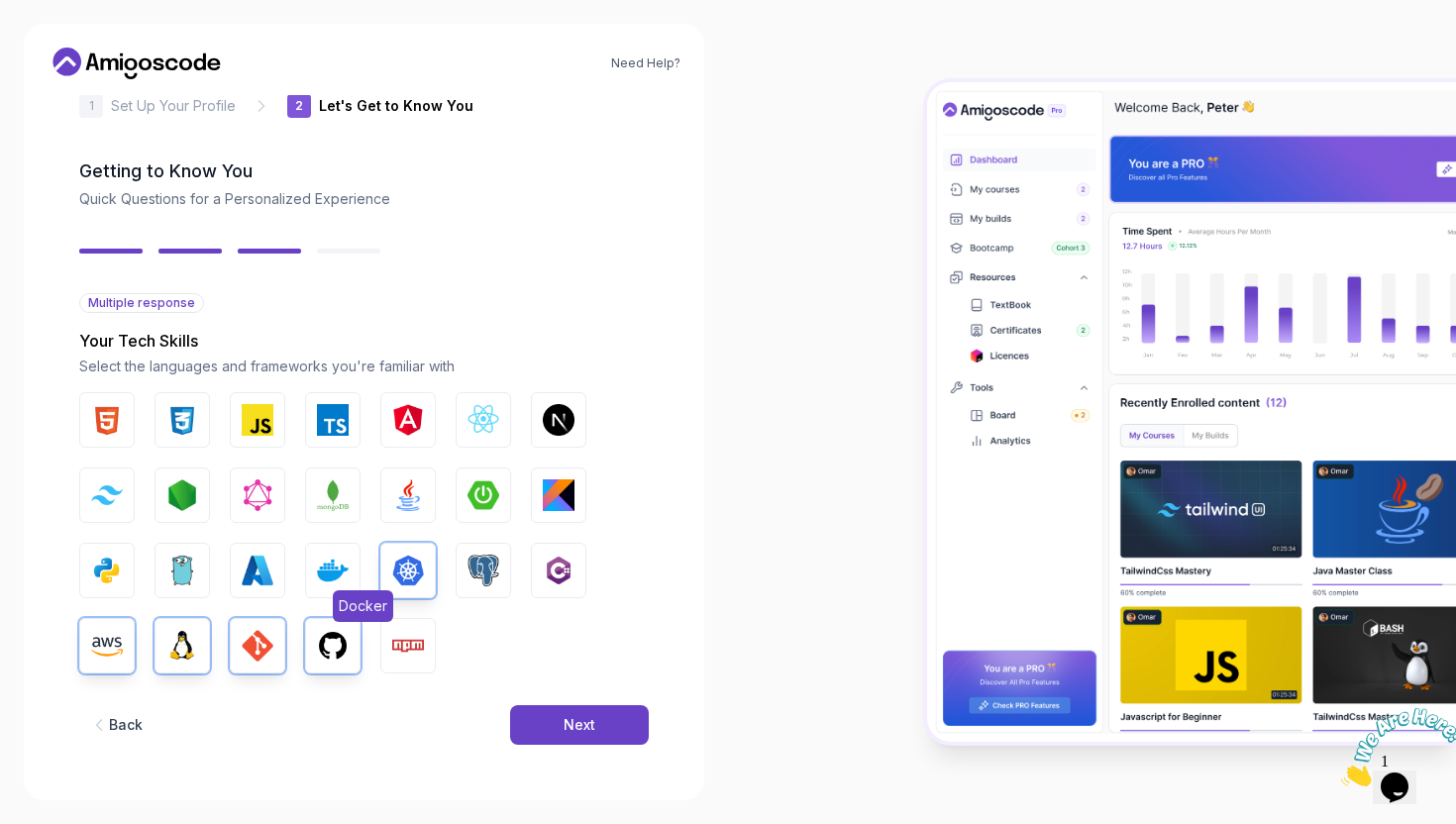 click at bounding box center [333, 570] 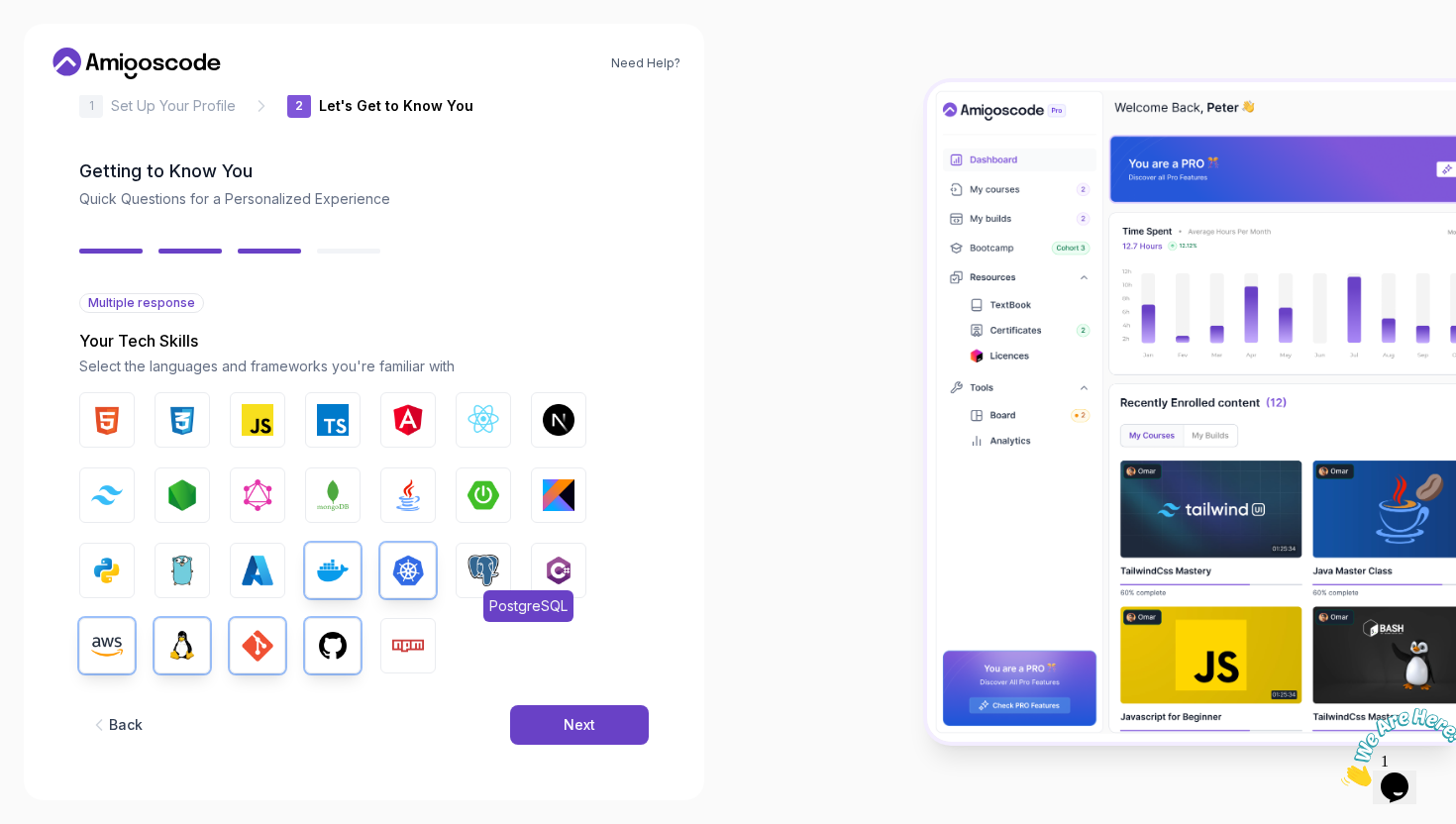 click at bounding box center [483, 570] 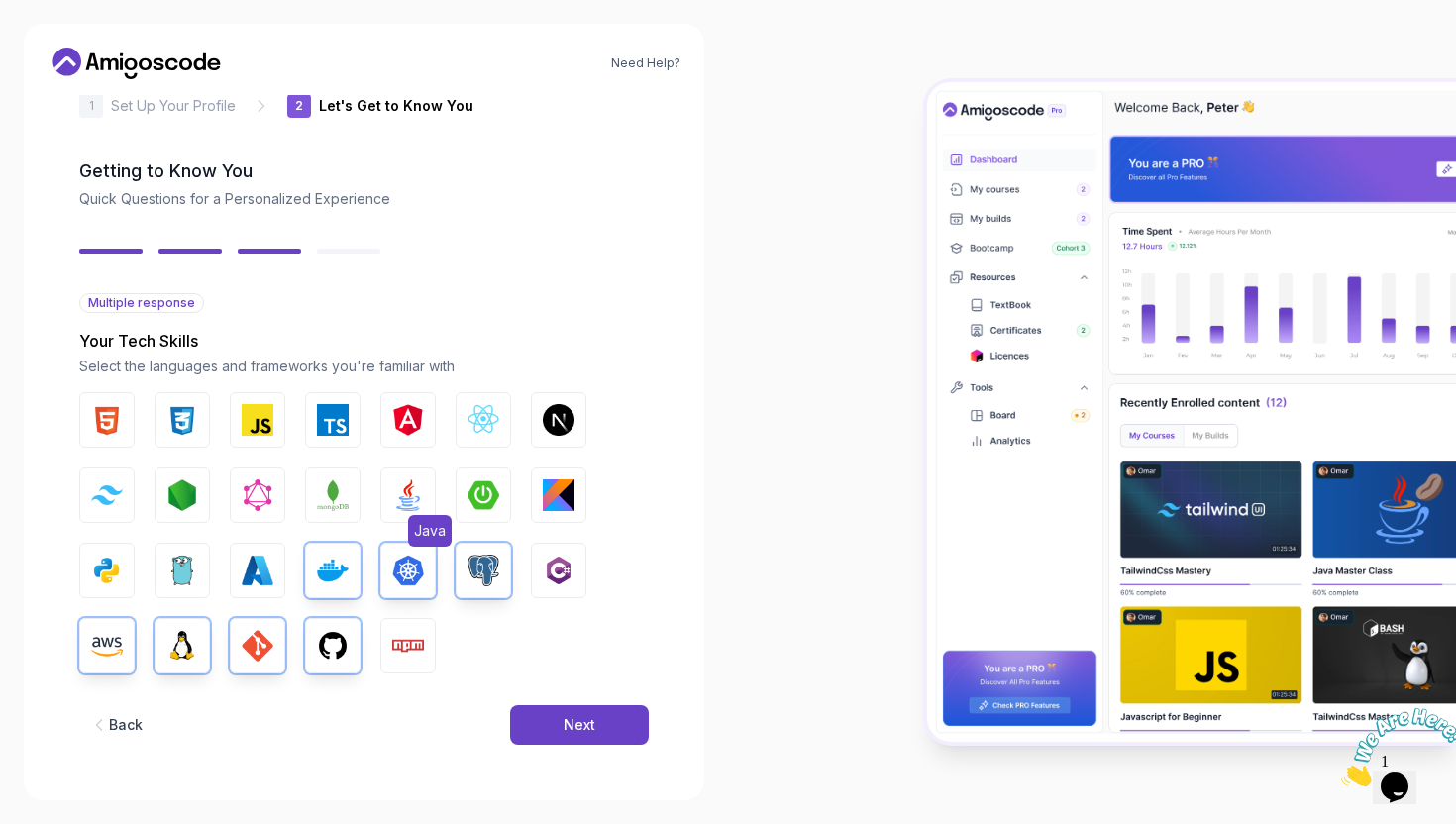 click at bounding box center [408, 495] 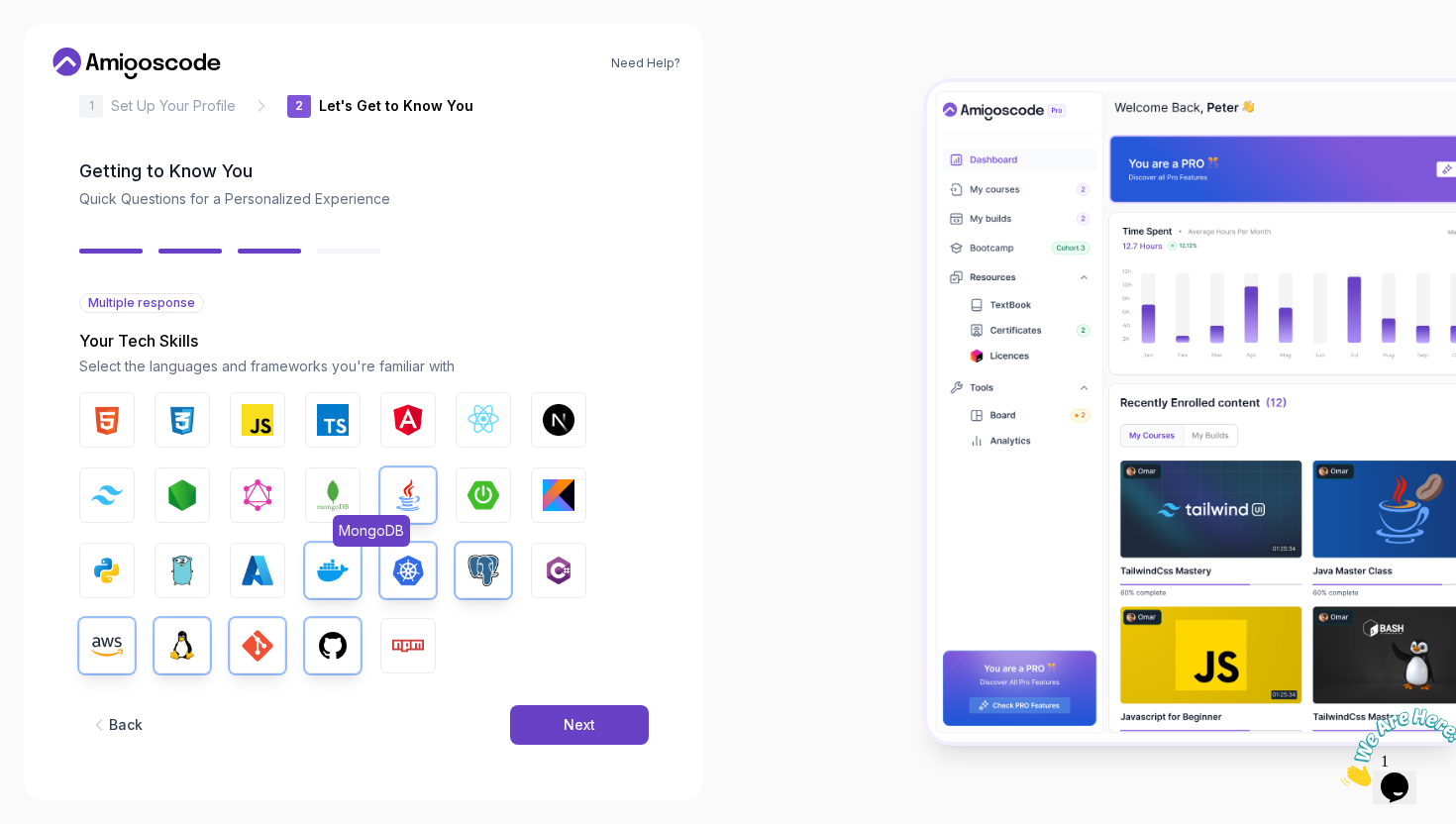 click at bounding box center (333, 495) 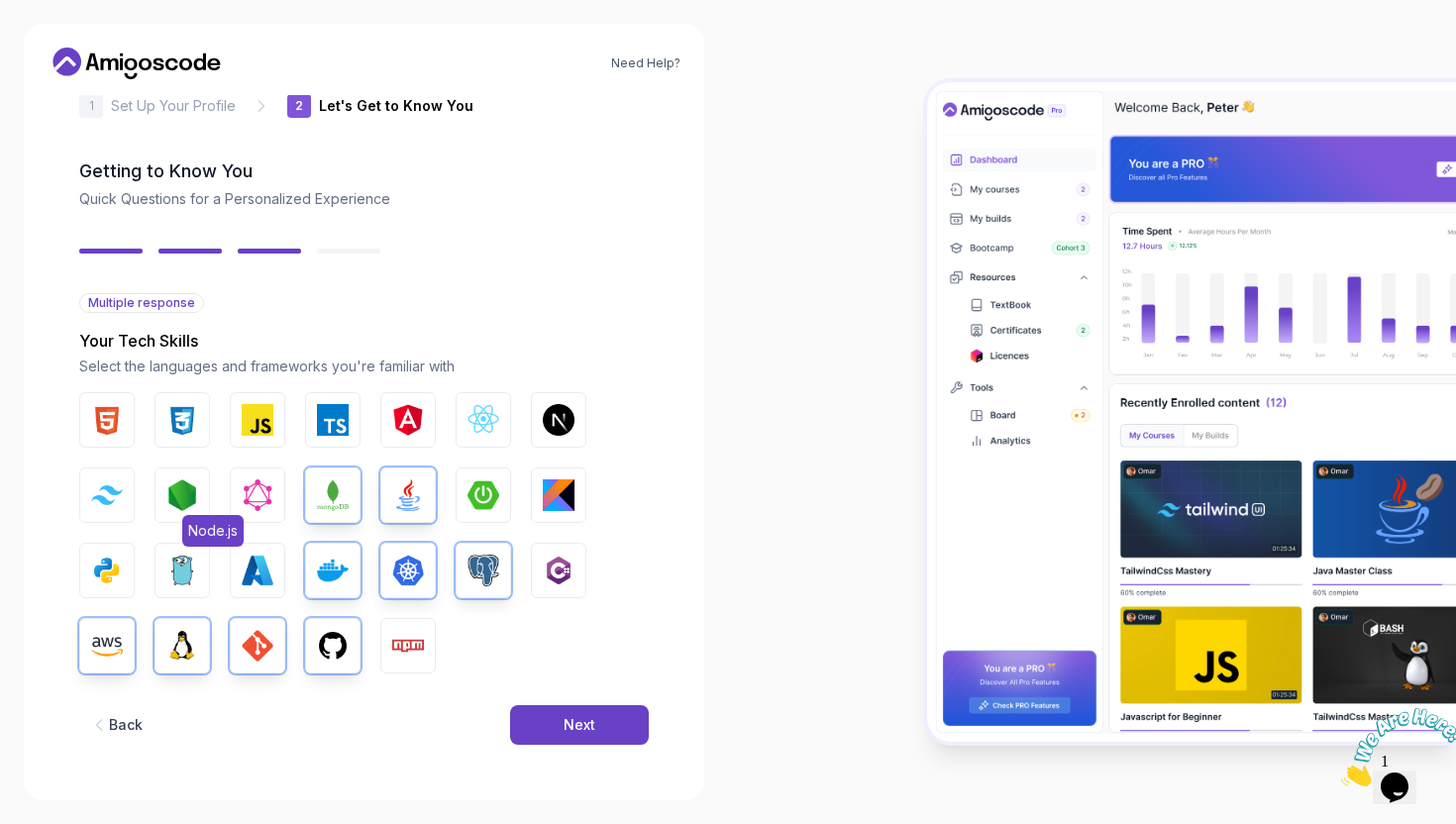 click at bounding box center [182, 495] 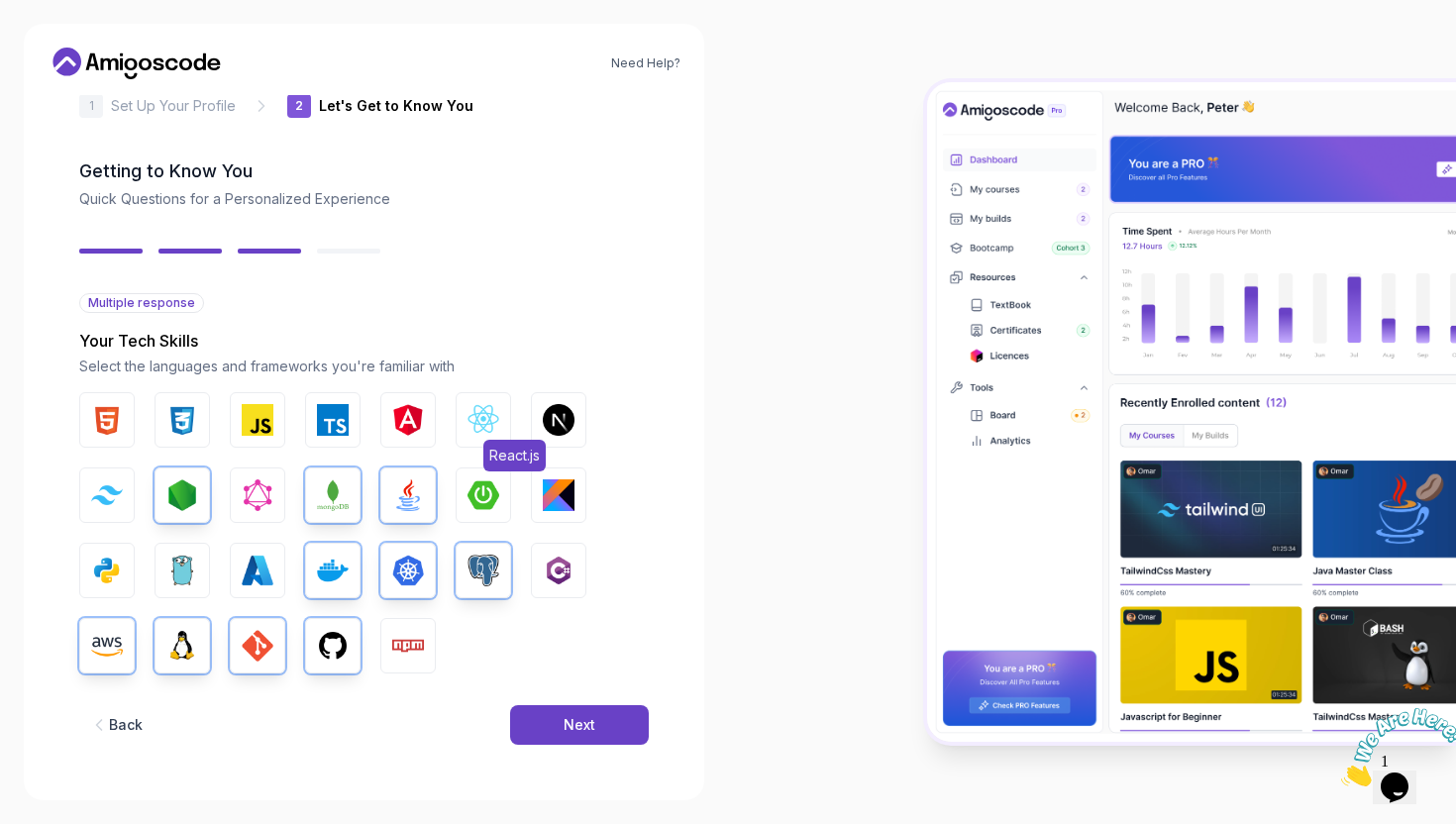 click at bounding box center (483, 420) 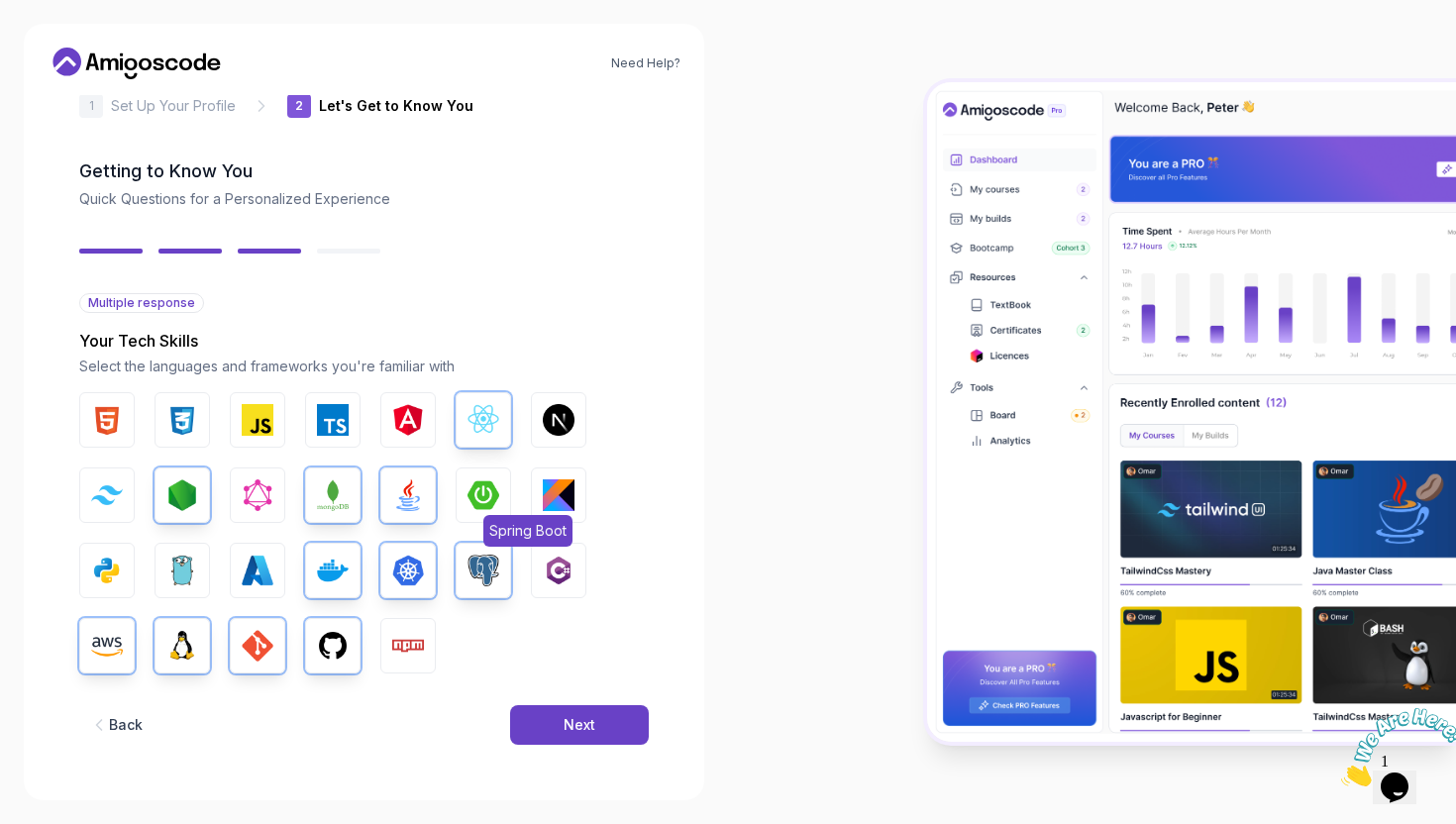 click at bounding box center [483, 495] 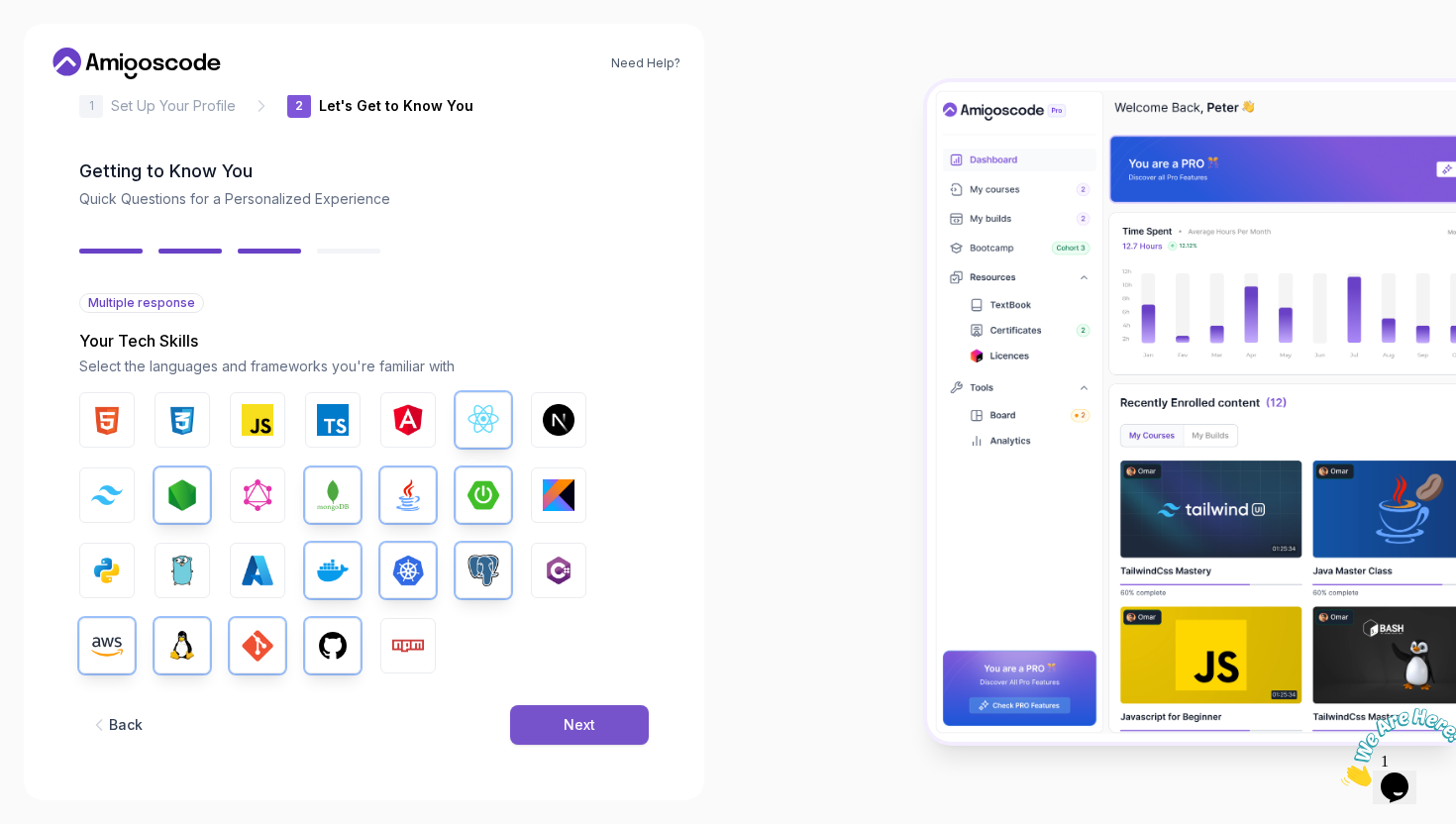click on "Next" at bounding box center (579, 725) 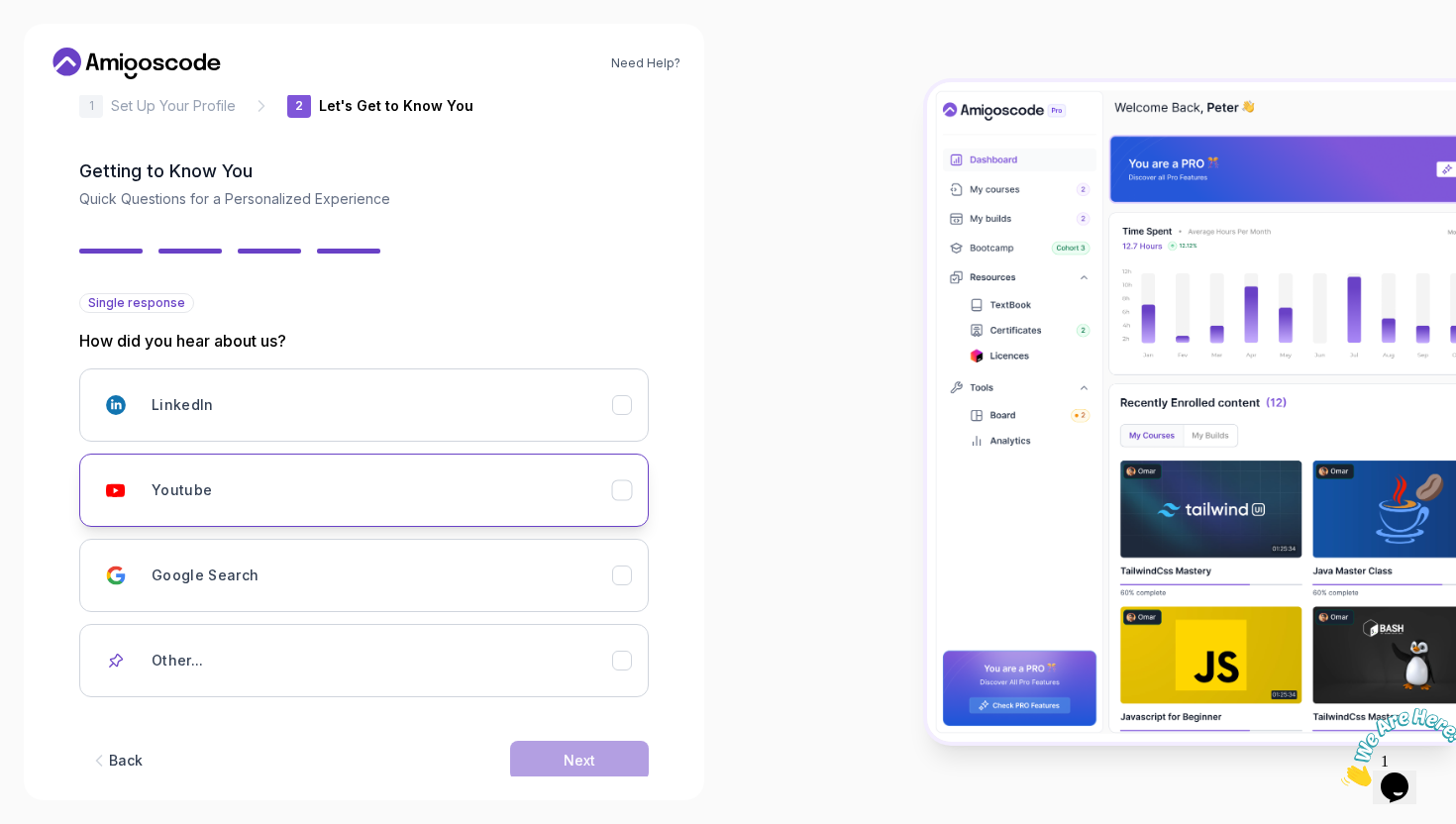 click on "Youtube" at bounding box center [381, 490] 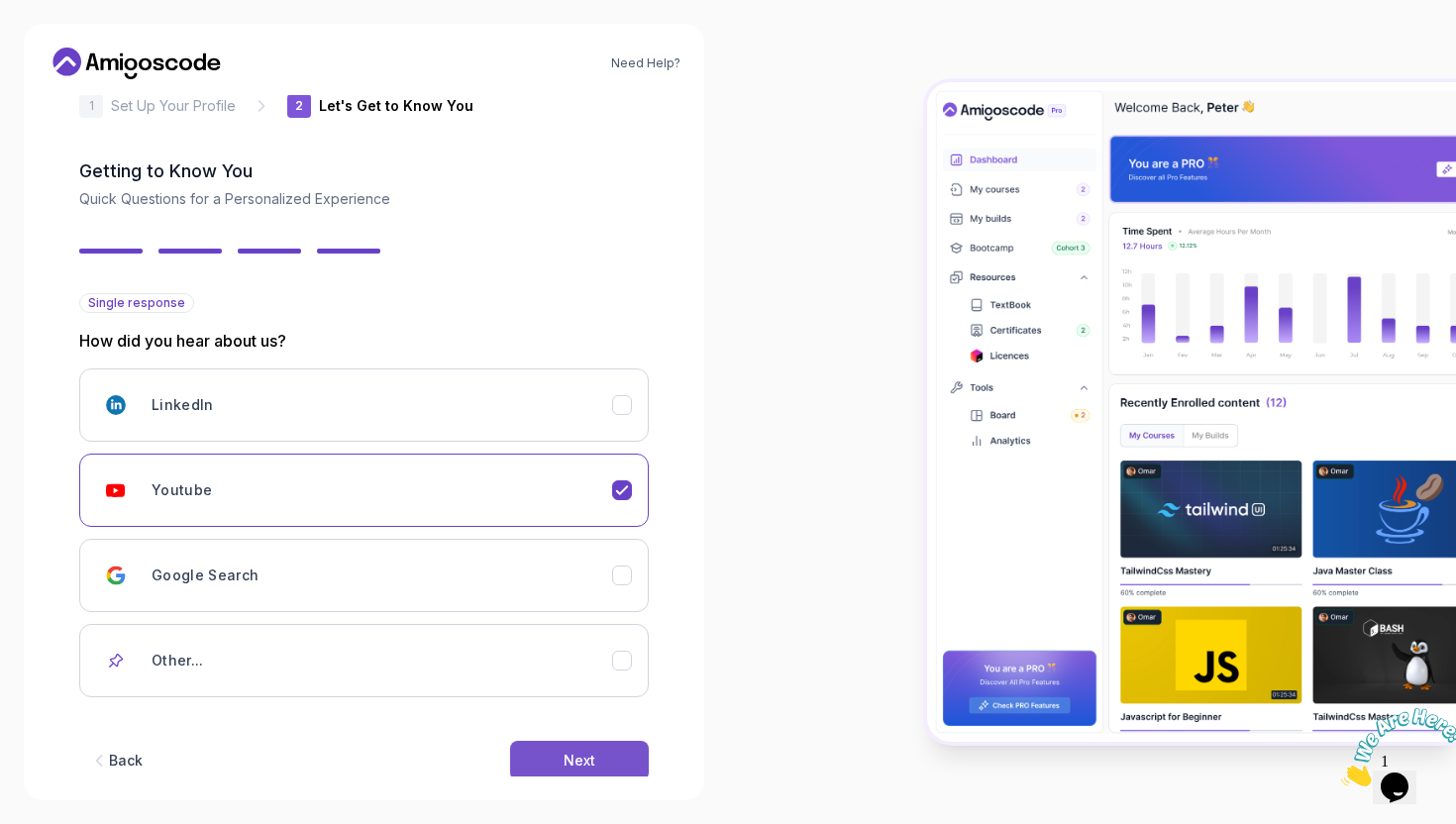 click on "Next" at bounding box center [579, 761] 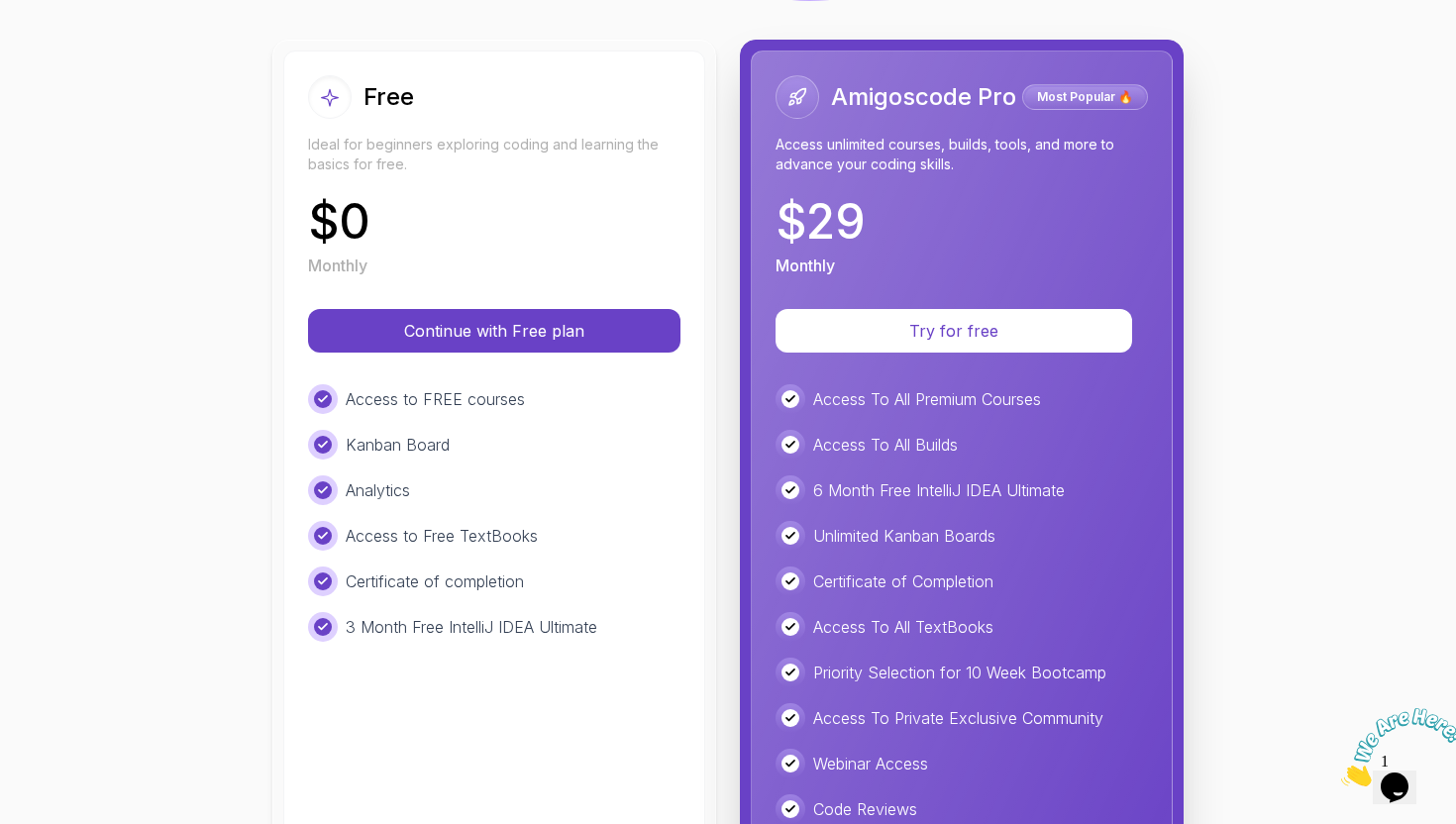 scroll, scrollTop: 242, scrollLeft: 0, axis: vertical 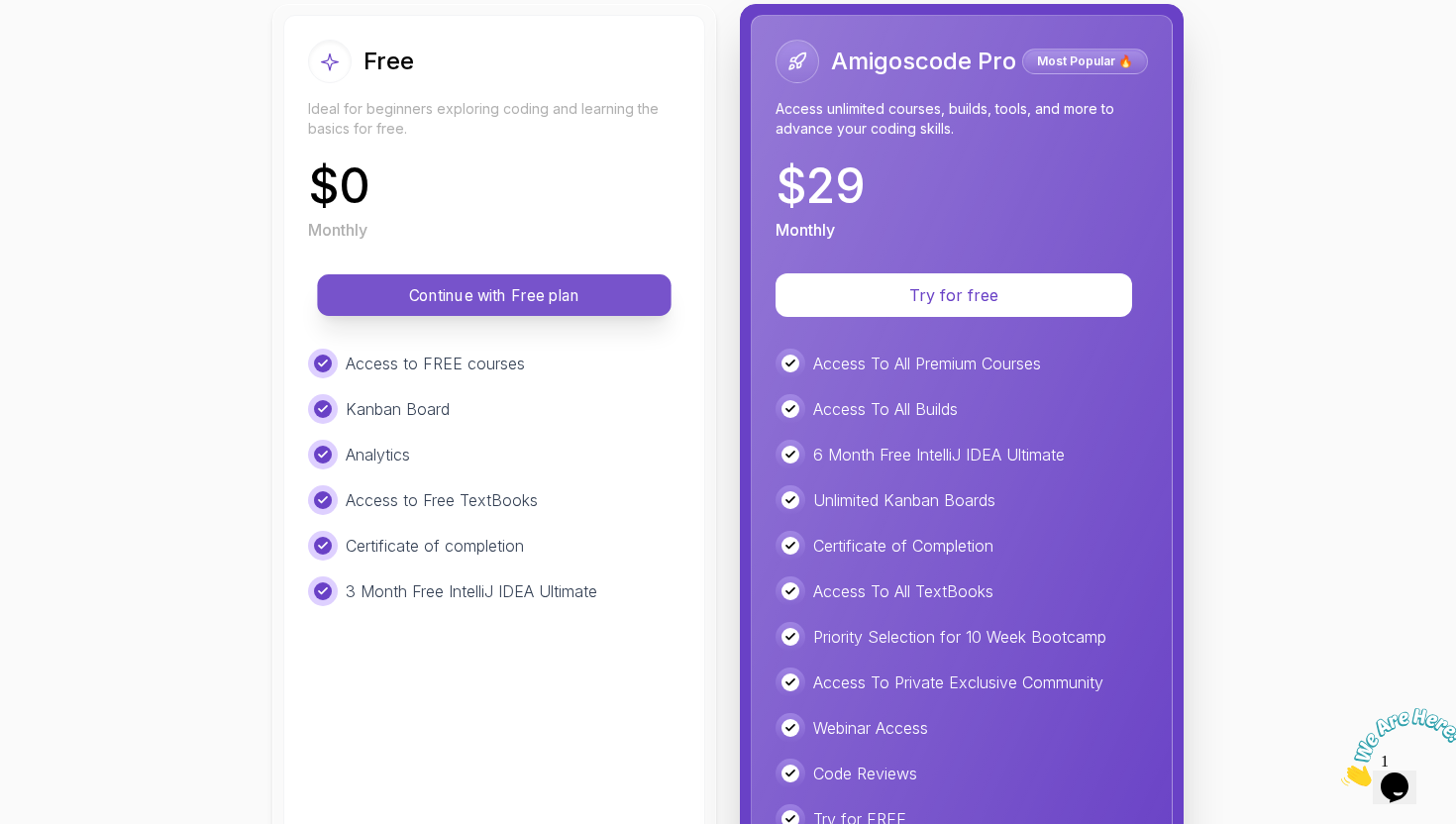 click on "Continue with Free plan" at bounding box center (494, 295) 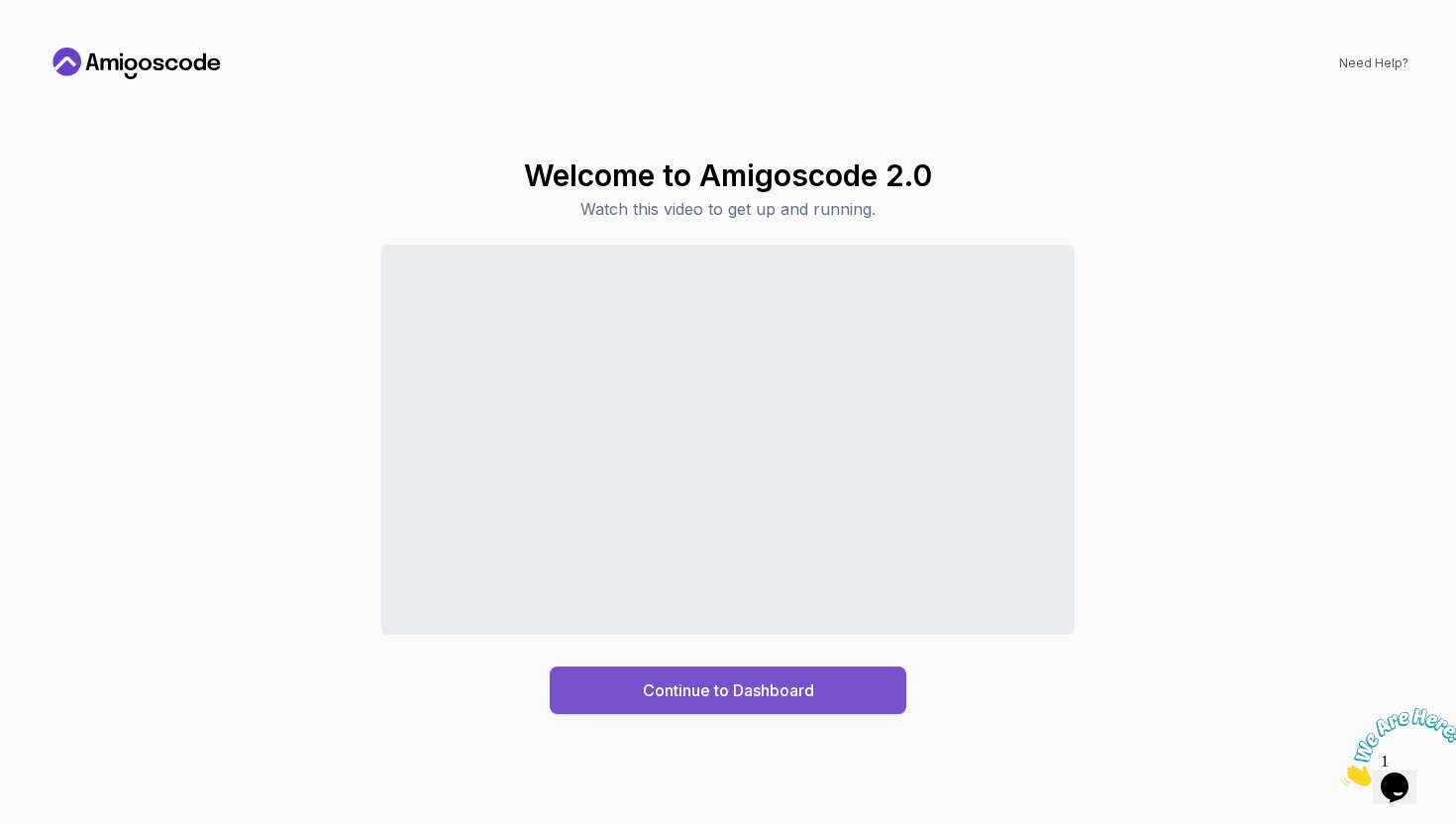 click on "Continue to Dashboard" at bounding box center (728, 690) 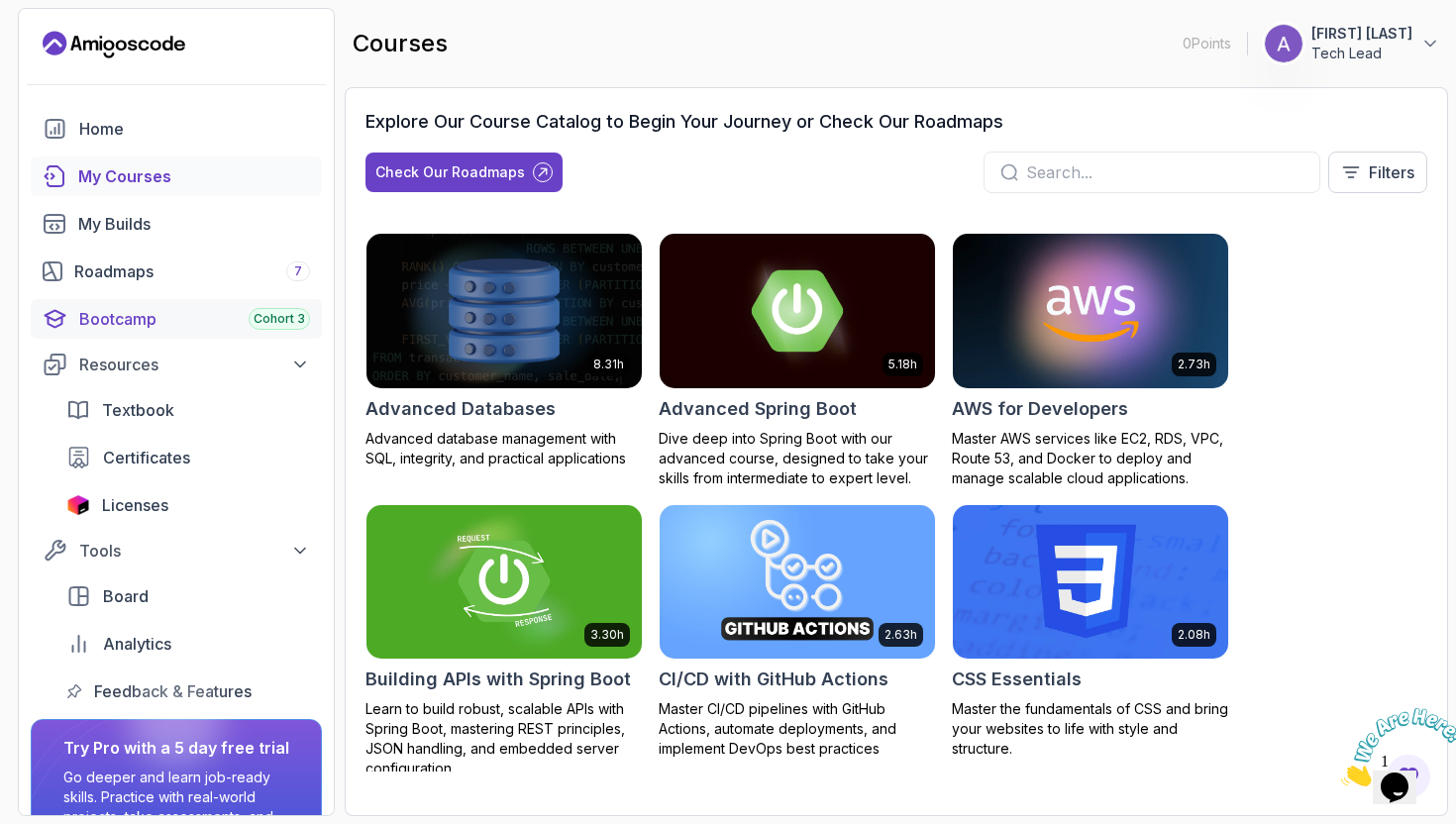click on "Bootcamp Cohort 3" at bounding box center [176, 319] 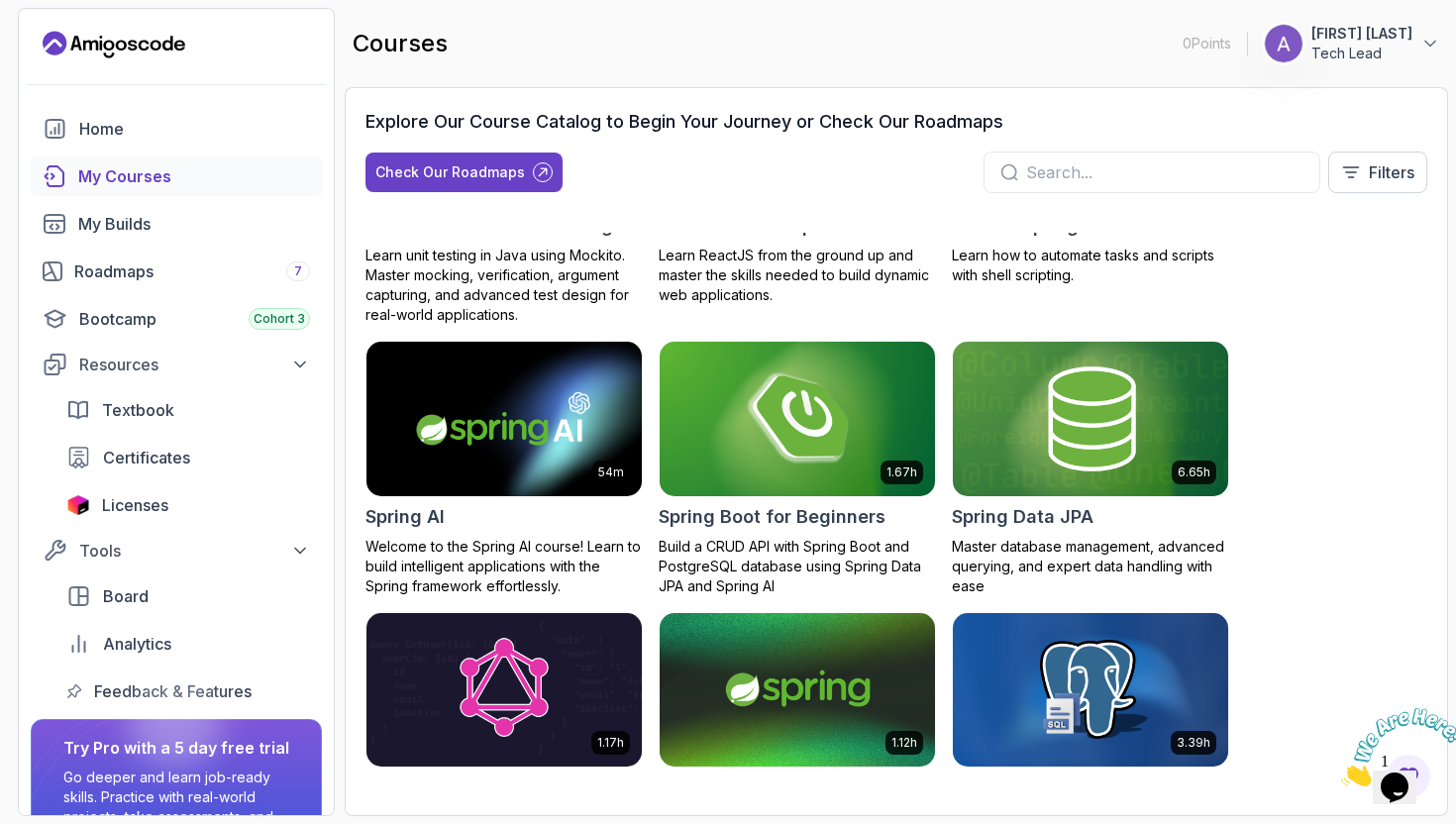 scroll, scrollTop: 3203, scrollLeft: 0, axis: vertical 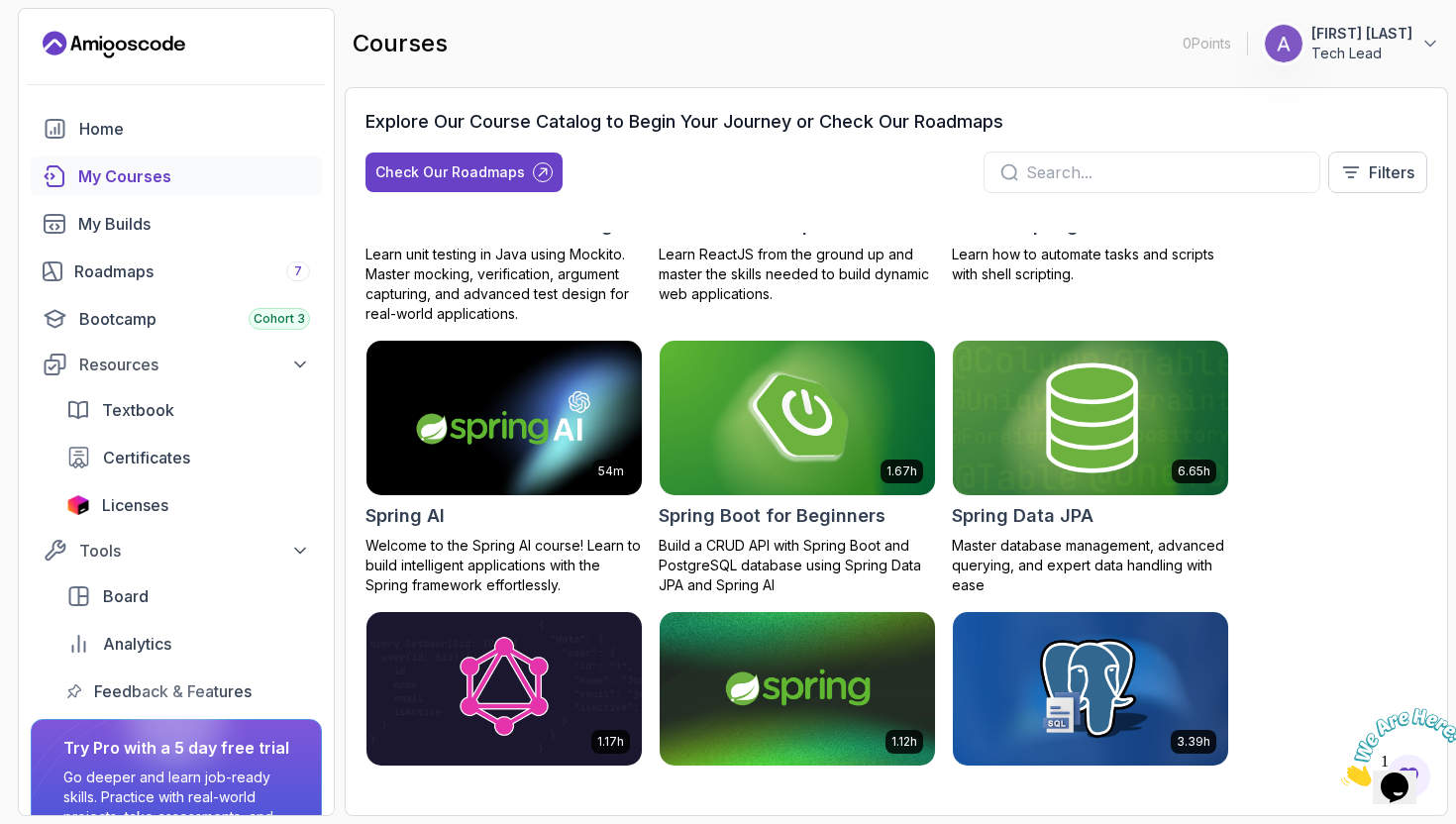 click at bounding box center (1091, 417) 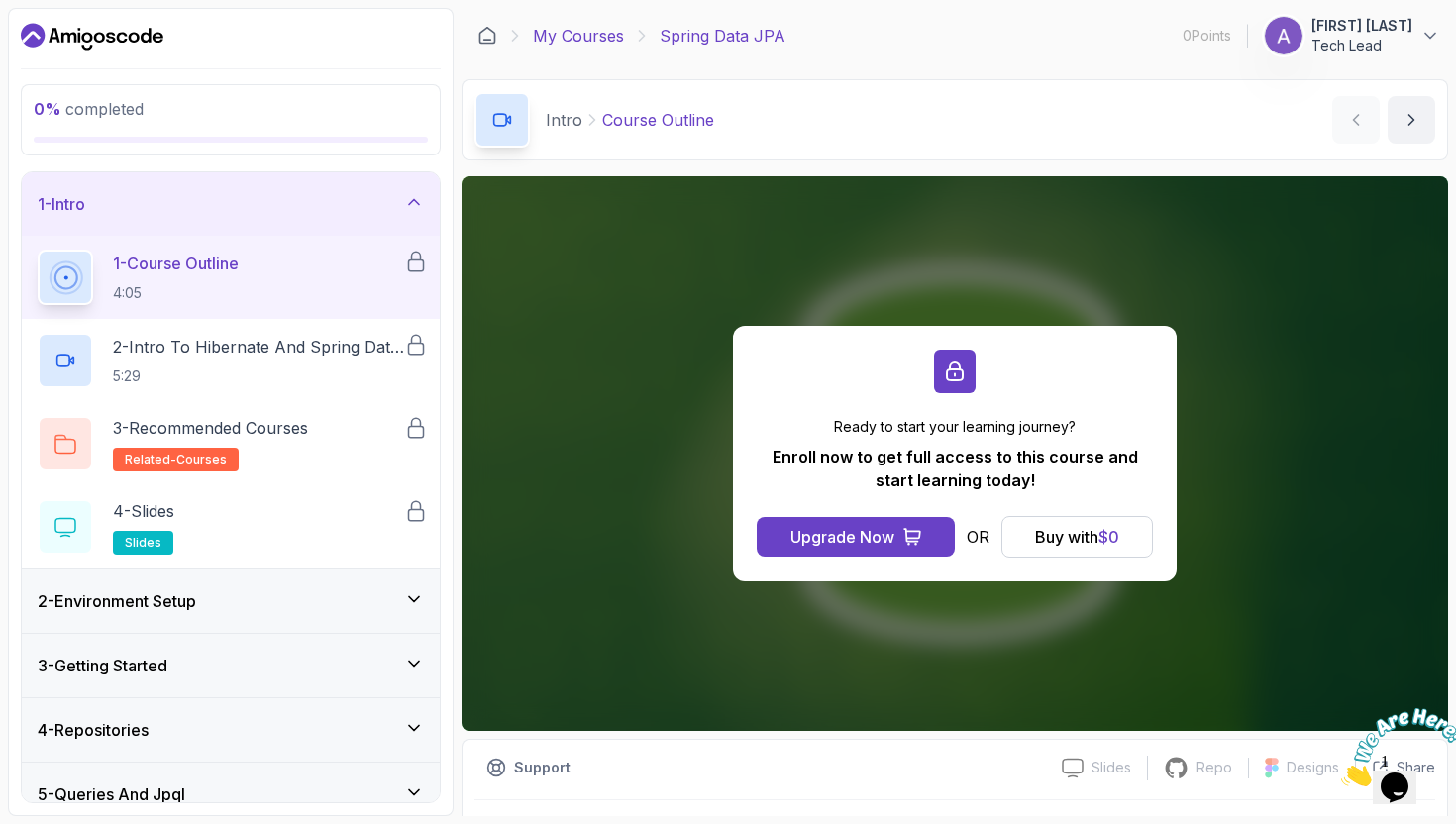 click on "My Courses" at bounding box center (578, 36) 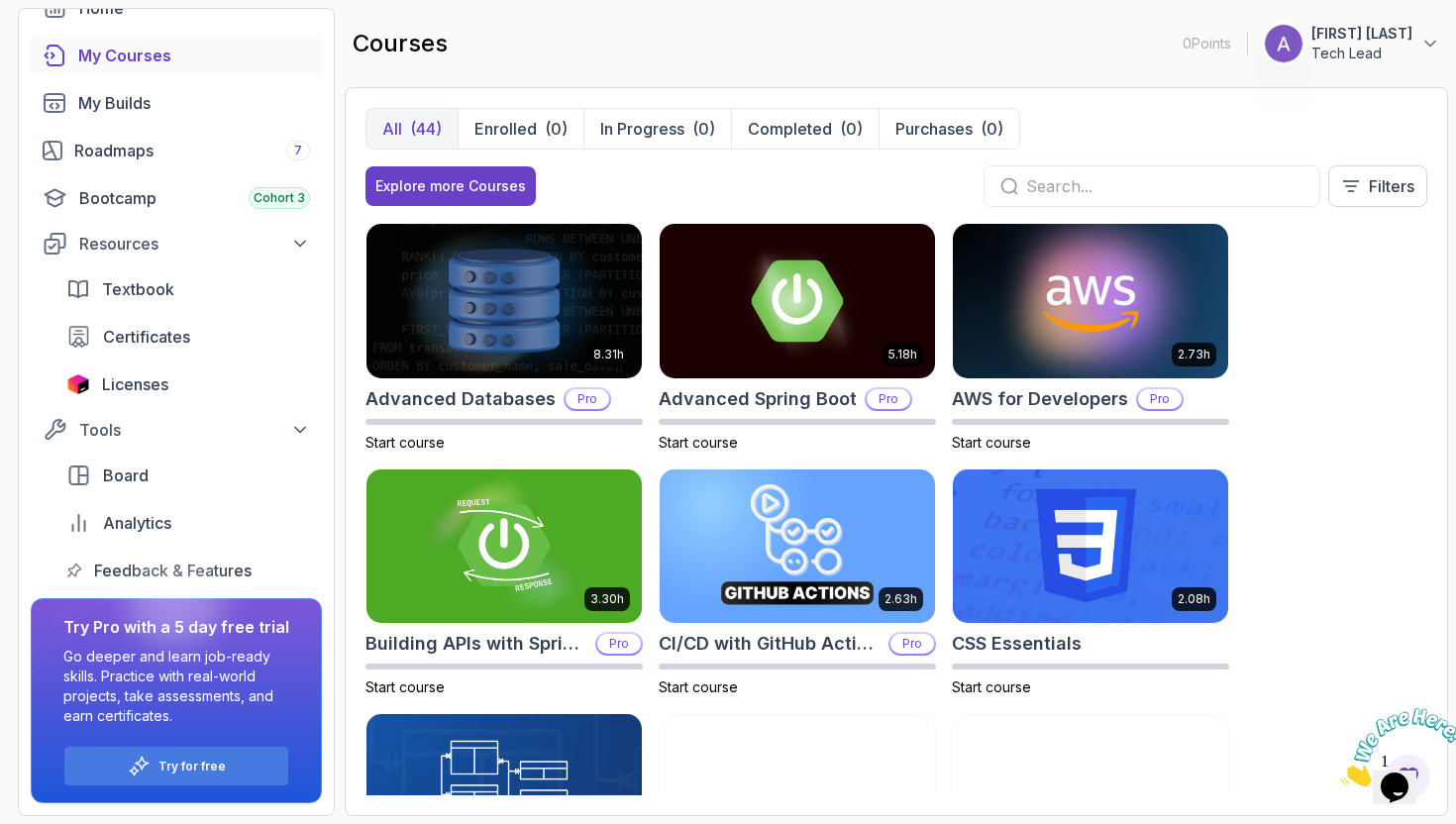 scroll, scrollTop: 0, scrollLeft: 0, axis: both 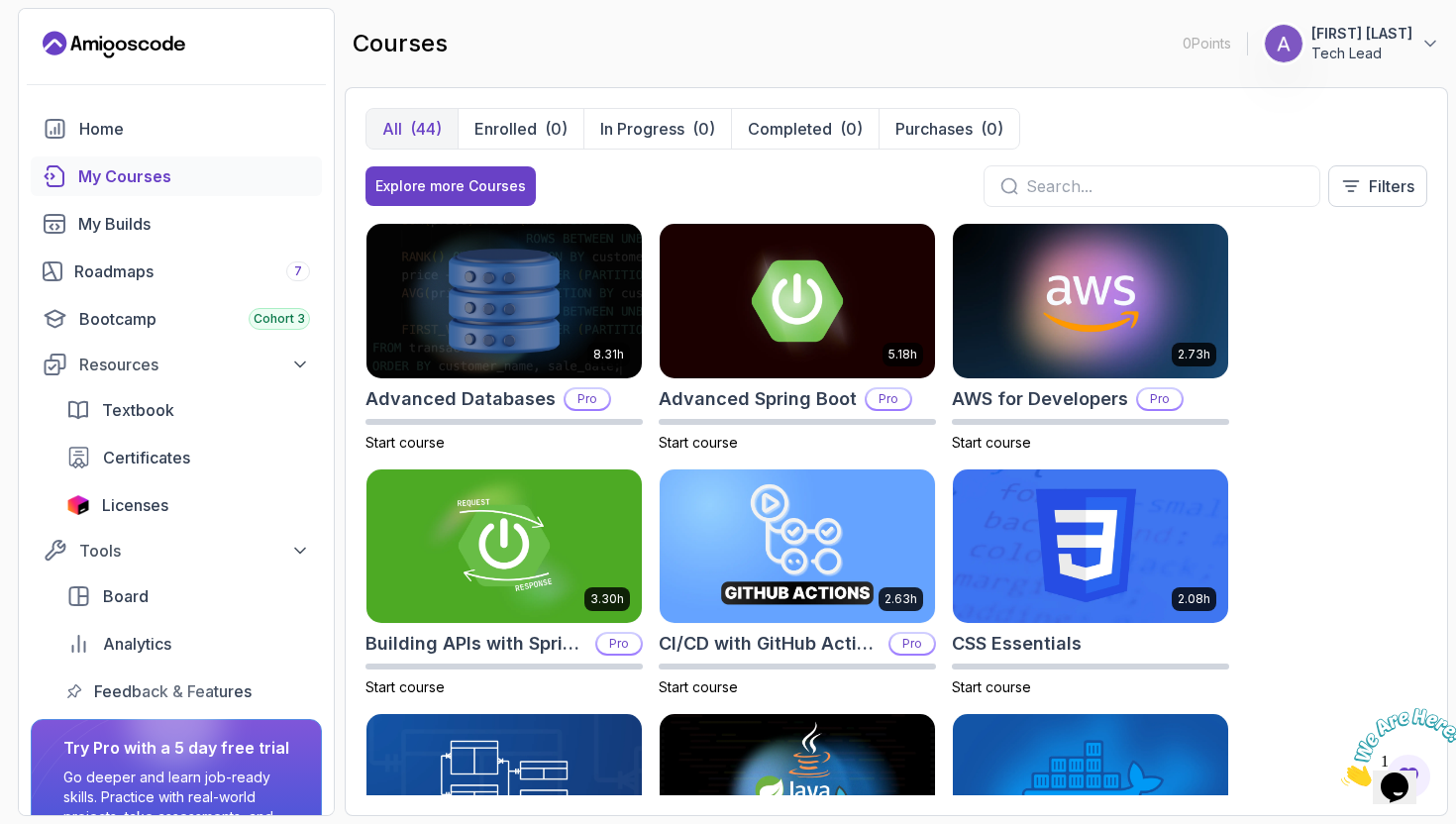 click on "Home My Courses My Builds Roadmaps 7 Bootcamp Cohort 3 Resources Textbook Certificates Licenses Tools Board Analytics Feedback & Features" at bounding box center [176, 410] 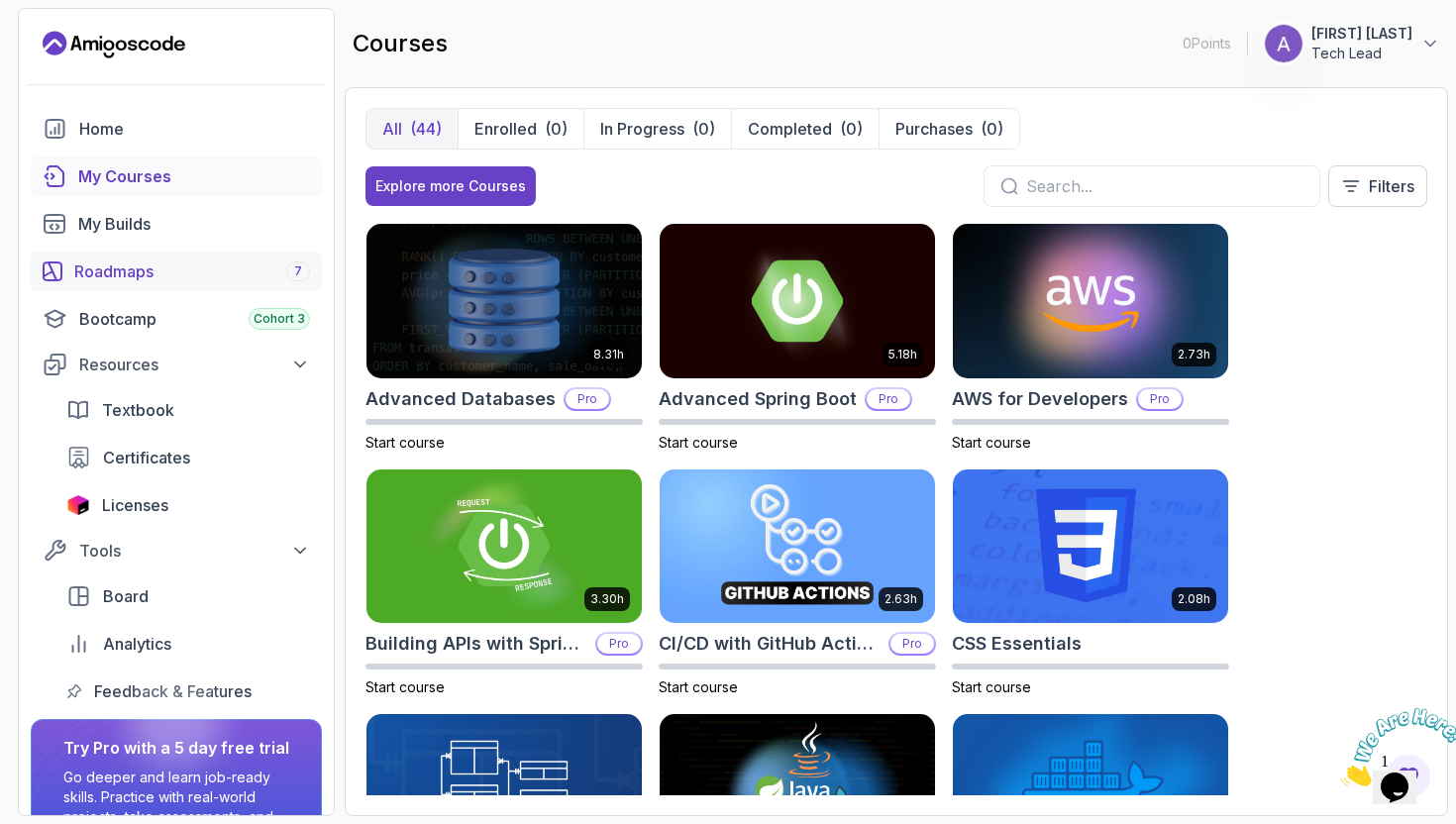 click on "Roadmaps 7" at bounding box center [192, 271] 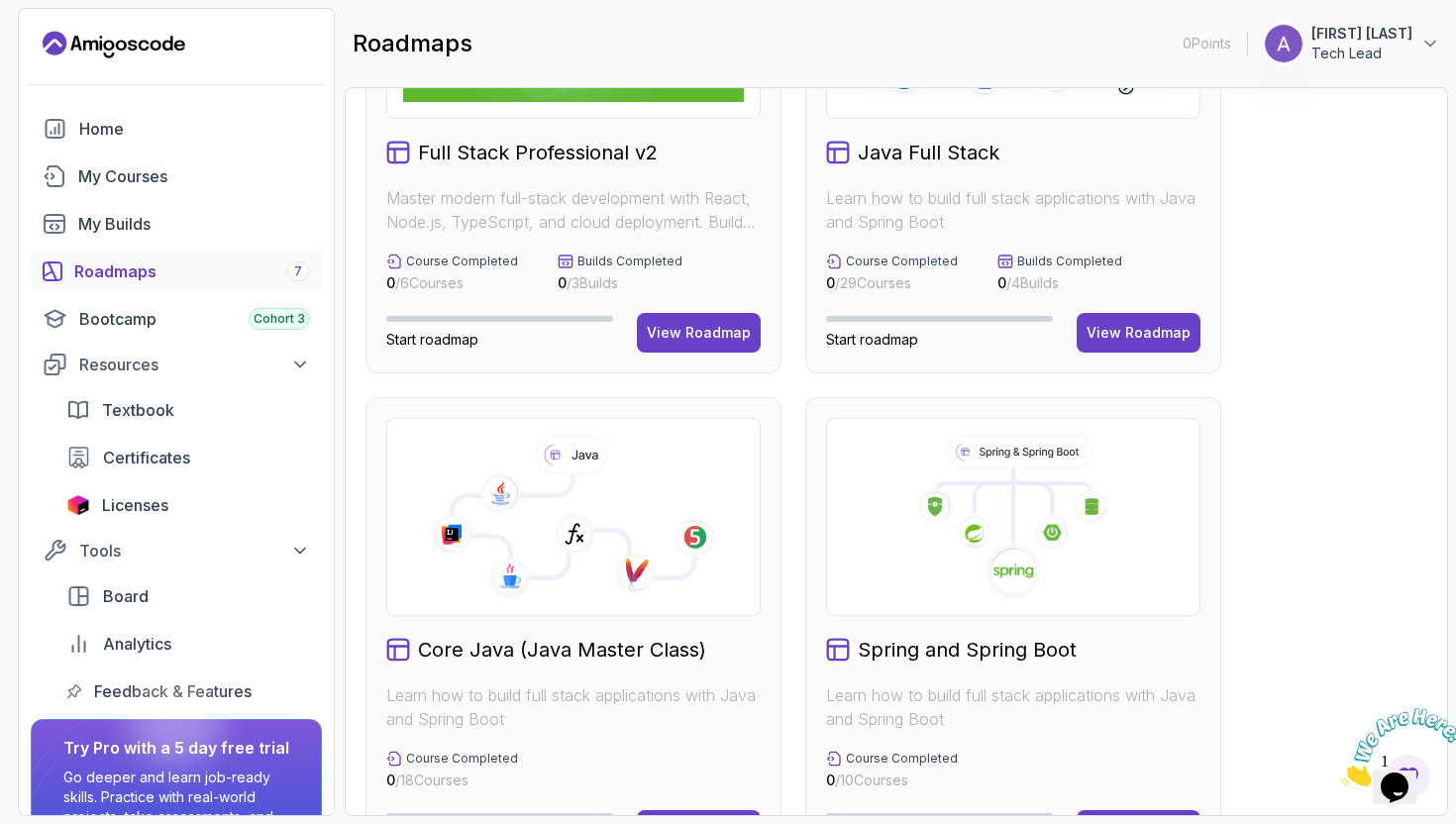 scroll, scrollTop: 113, scrollLeft: 0, axis: vertical 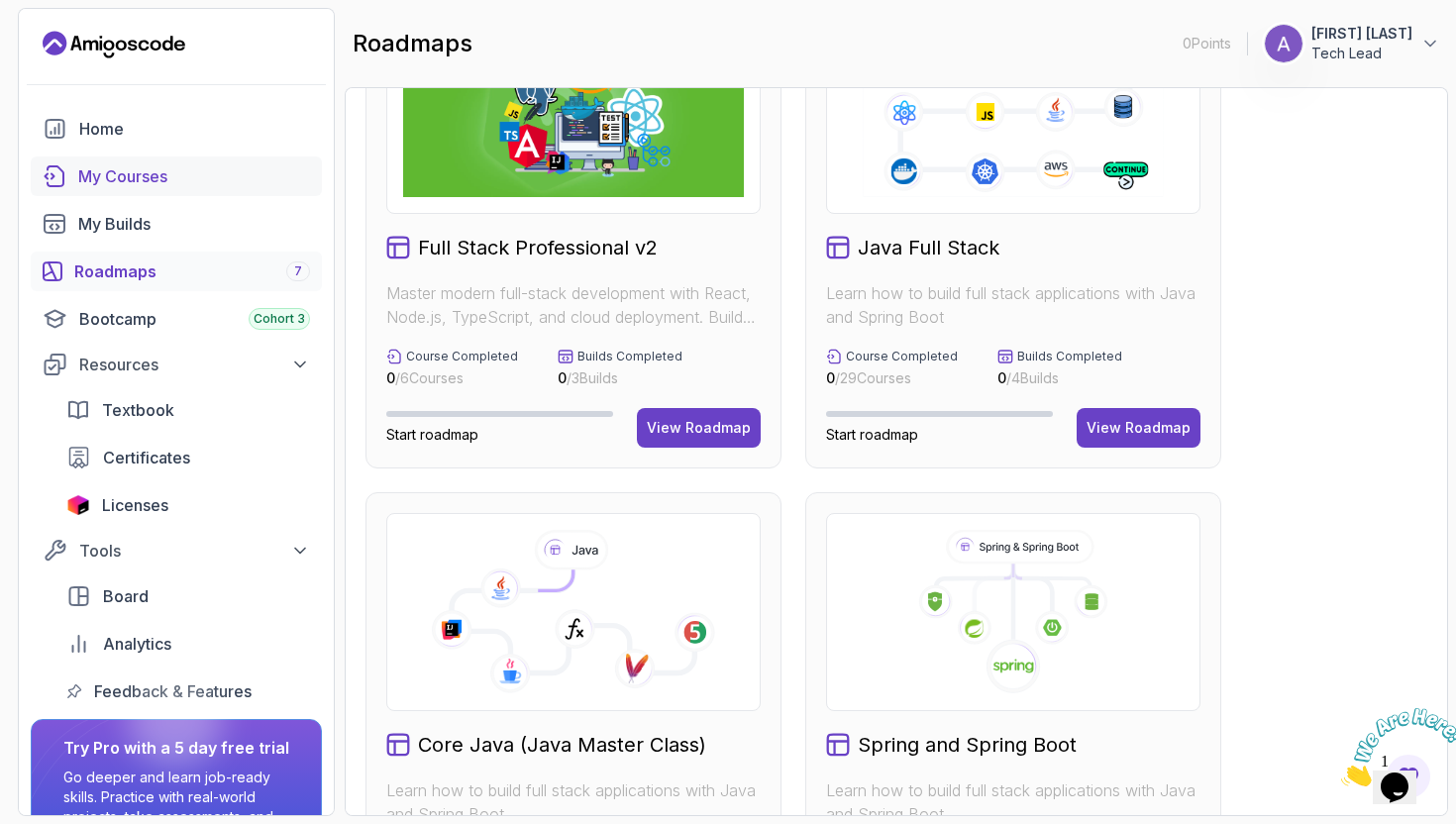 click on "My Courses" at bounding box center (176, 176) 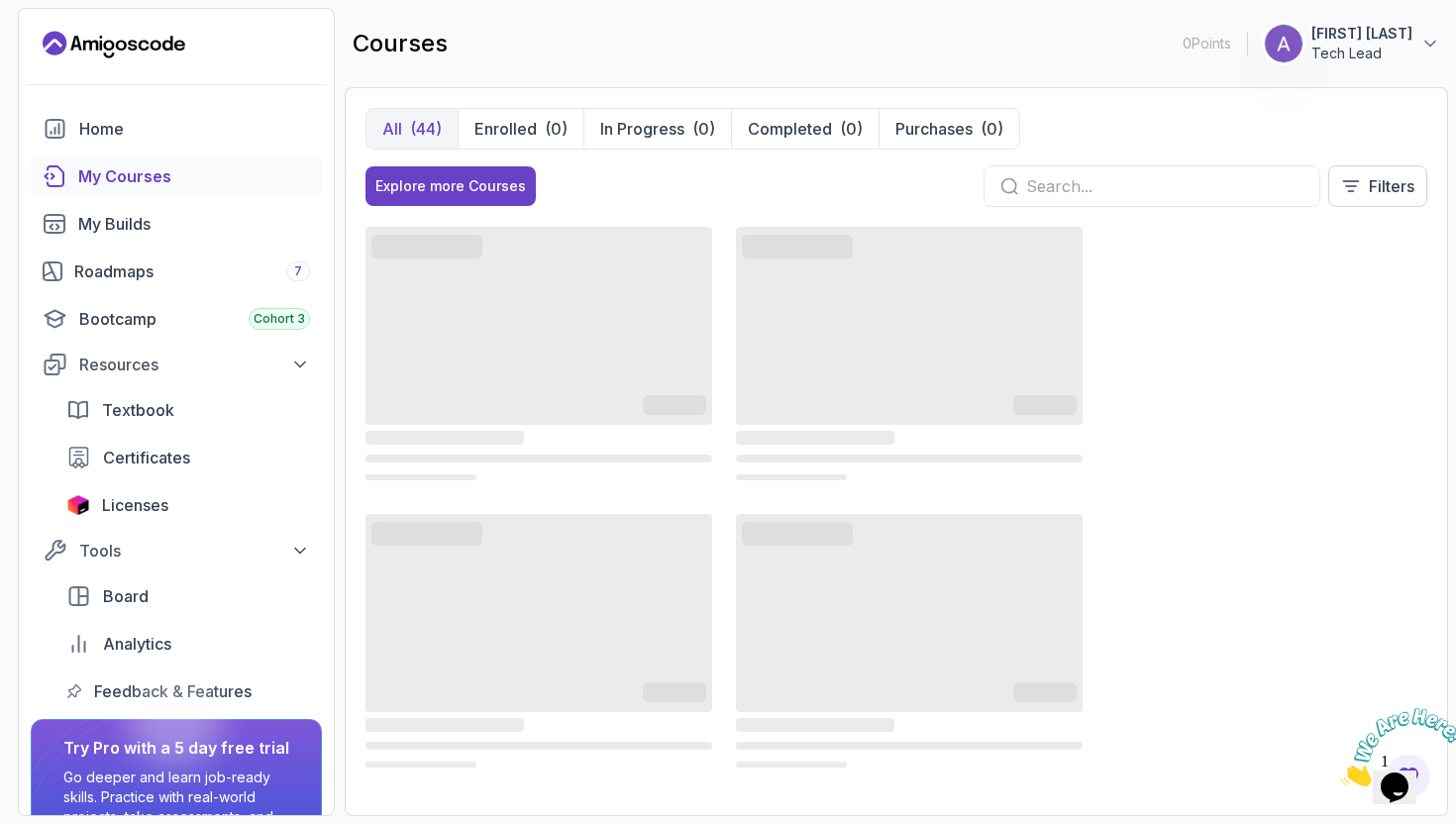 scroll, scrollTop: 0, scrollLeft: 0, axis: both 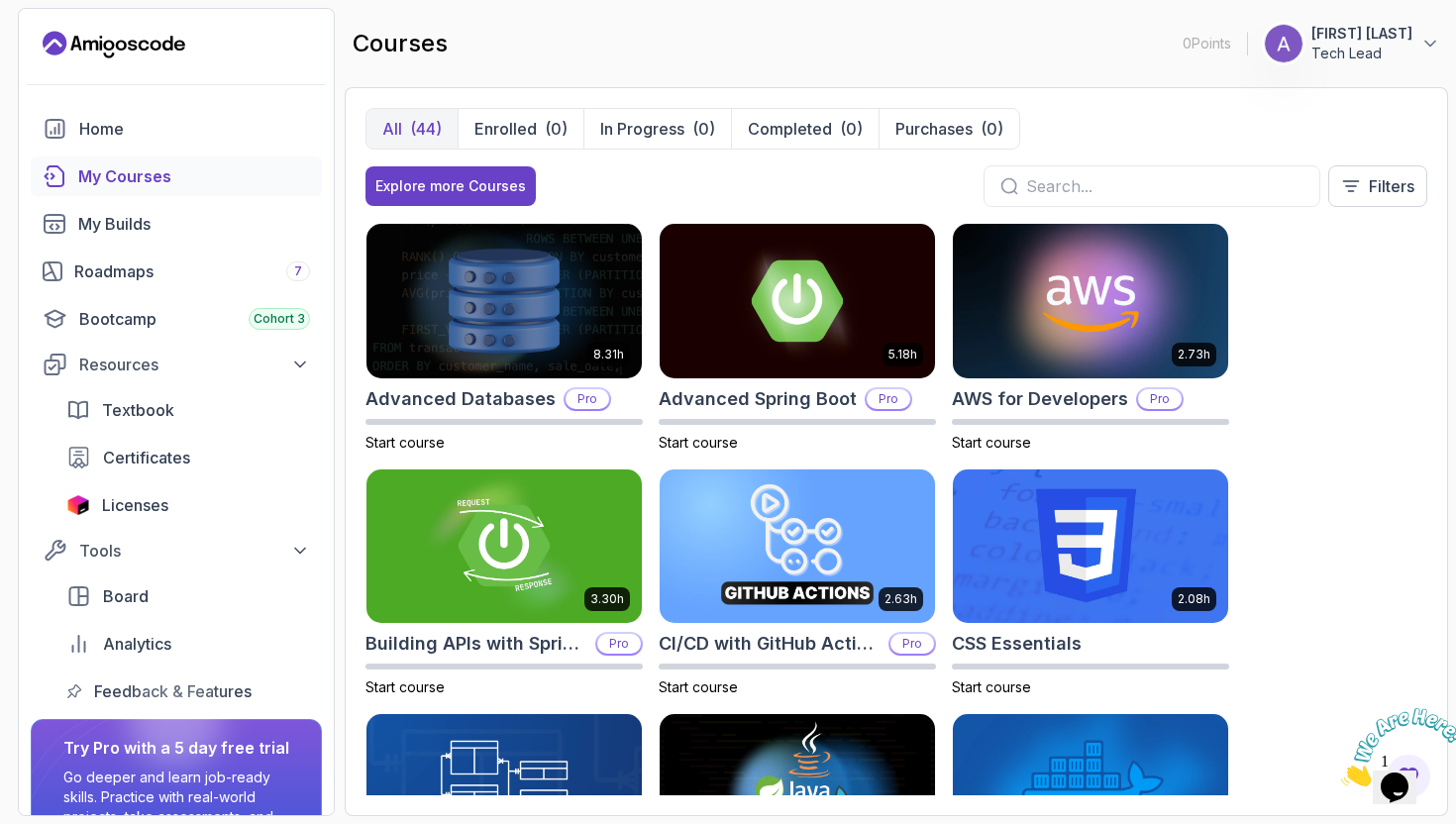 click on "[FIRST] [LAST] Tech Lead" at bounding box center (1352, 44) 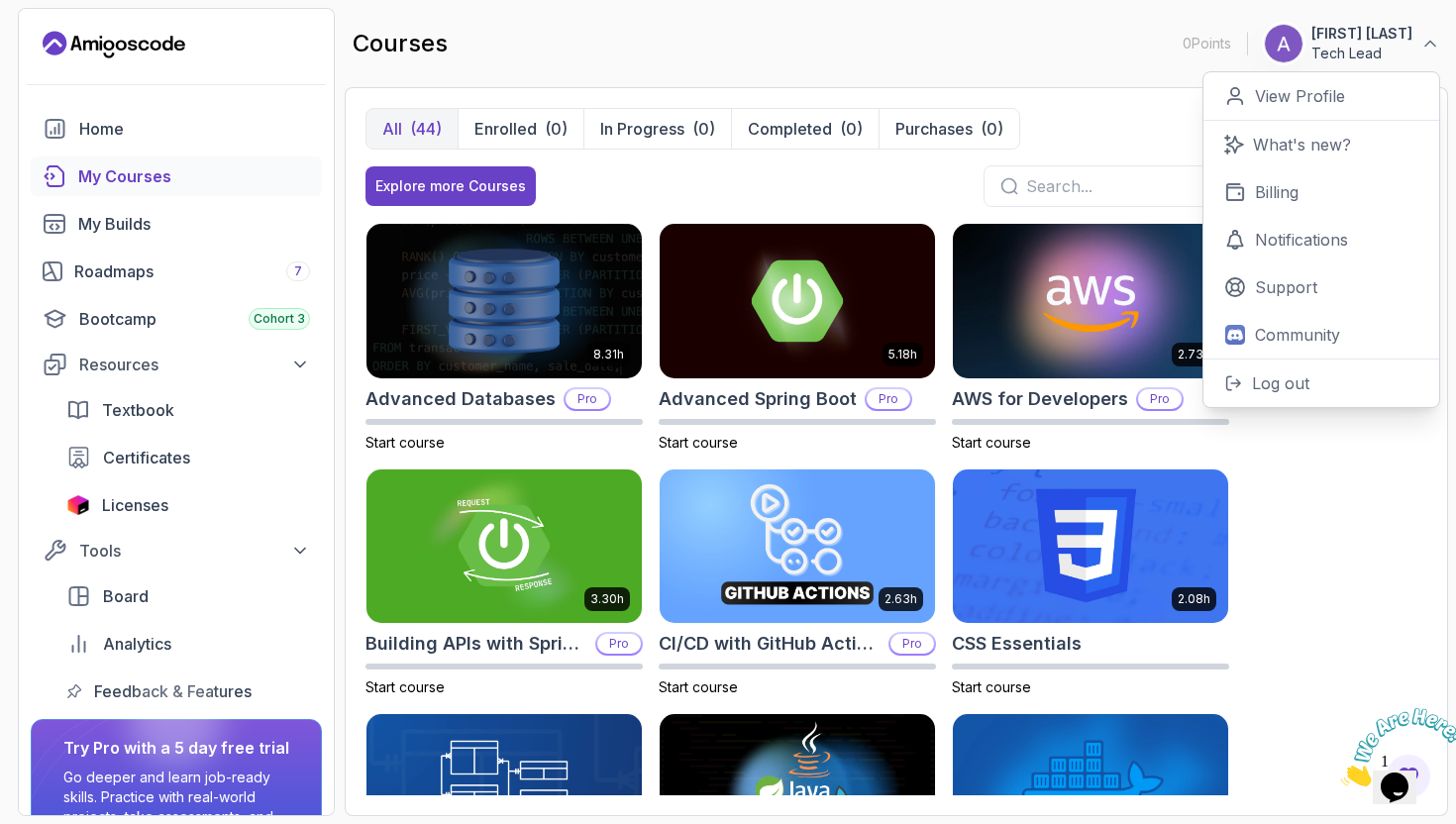 click on "8.31h Advanced Databases Pro Start course 5.18h Advanced Spring Boot Pro Start course 2.73h AWS for Developers Pro Start course 3.30h Building APIs with Spring Boot Pro Start course 2.63h CI/CD with GitHub Actions Pro Start course 2.08h CSS Essentials Start course 1.70h Database Design & Implementation Pro Start course 1.45h Docker for Java Developers Pro Start course 4.64h Docker For Professionals Pro Start course 10.13h Git for Professionals Pro Start course 2.55h Git & GitHub Fundamentals Start course 2.10h GitHub Toolkit Pro Start course 1.84h HTML Essentials Start course 5.57h IntelliJ IDEA Developer Guide Pro Start course 1.72h Java Data Structures Pro Start course 2.41h Java for Beginners Start course 9.18h Java for Developers Pro Start course 1.13h Java Generics Pro Start course 1.67h Java Integration Testing Pro Start course 2.82h Java Object Oriented Programming Pro Start course 26m Java Streams Essentials Start course 2.08h Java Streams Pro Start course 1.42h Stripe Checkout Pro Start course 38m" at bounding box center [896, 509] 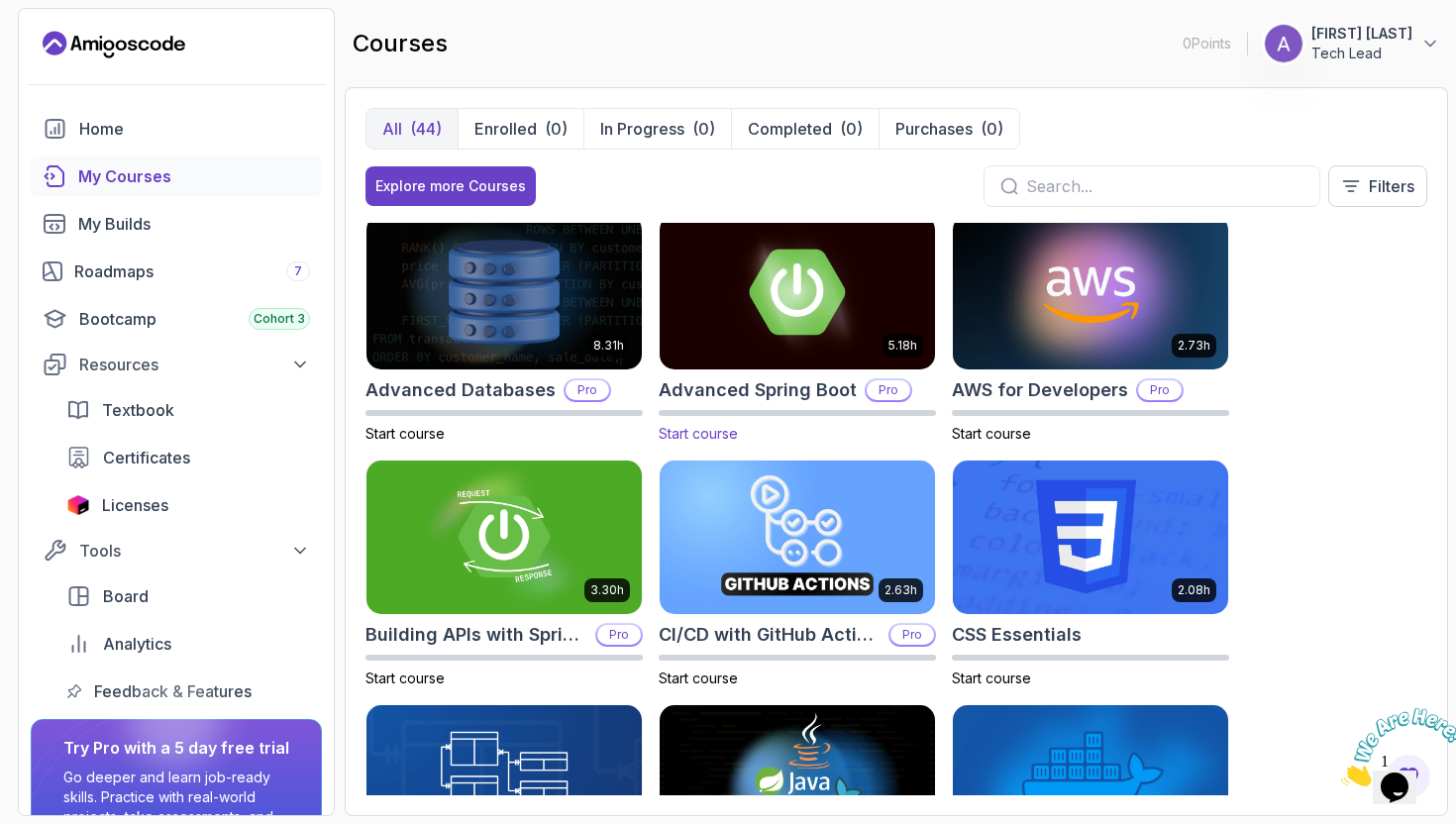 scroll, scrollTop: 0, scrollLeft: 0, axis: both 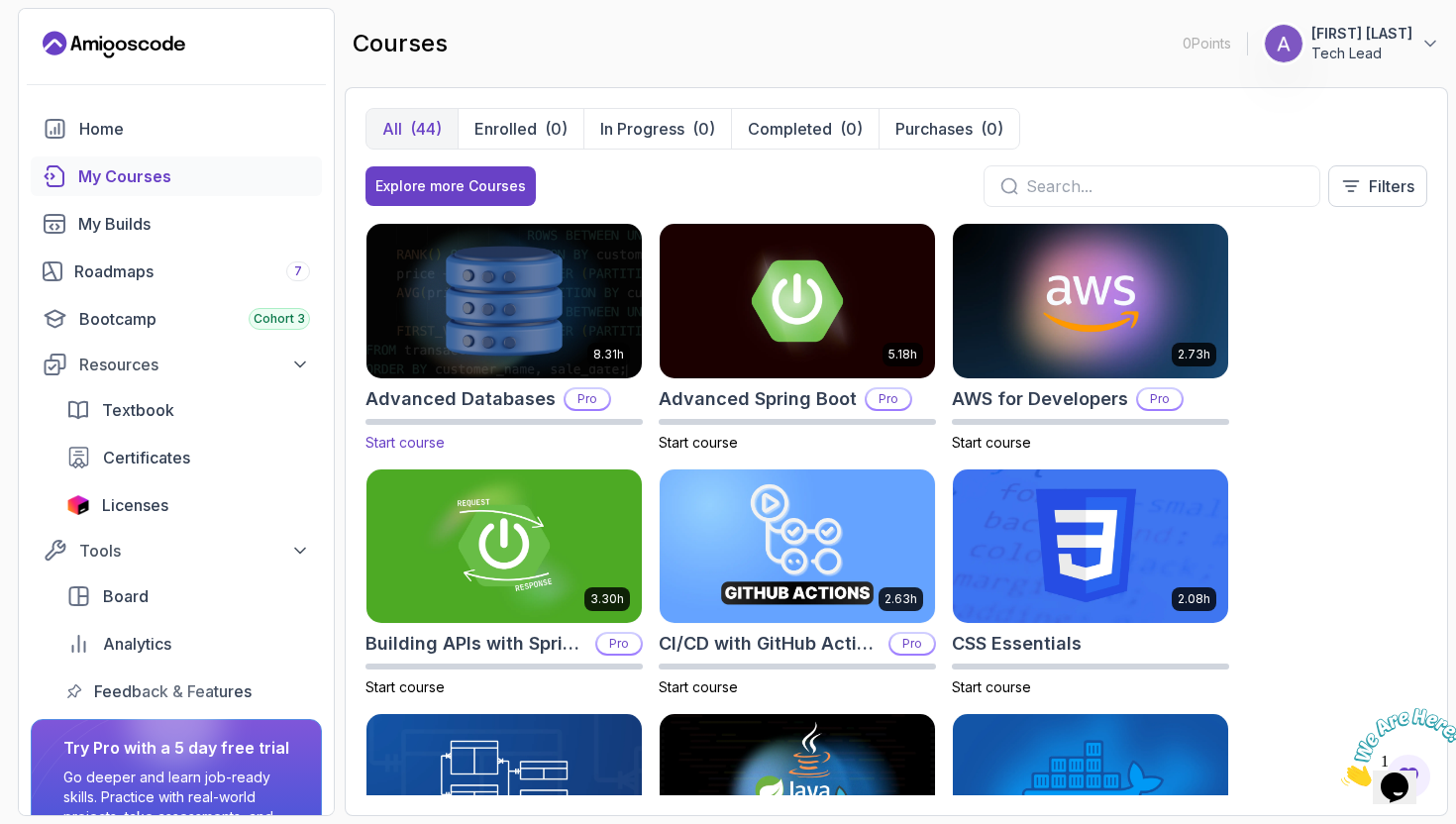 click at bounding box center [504, 300] 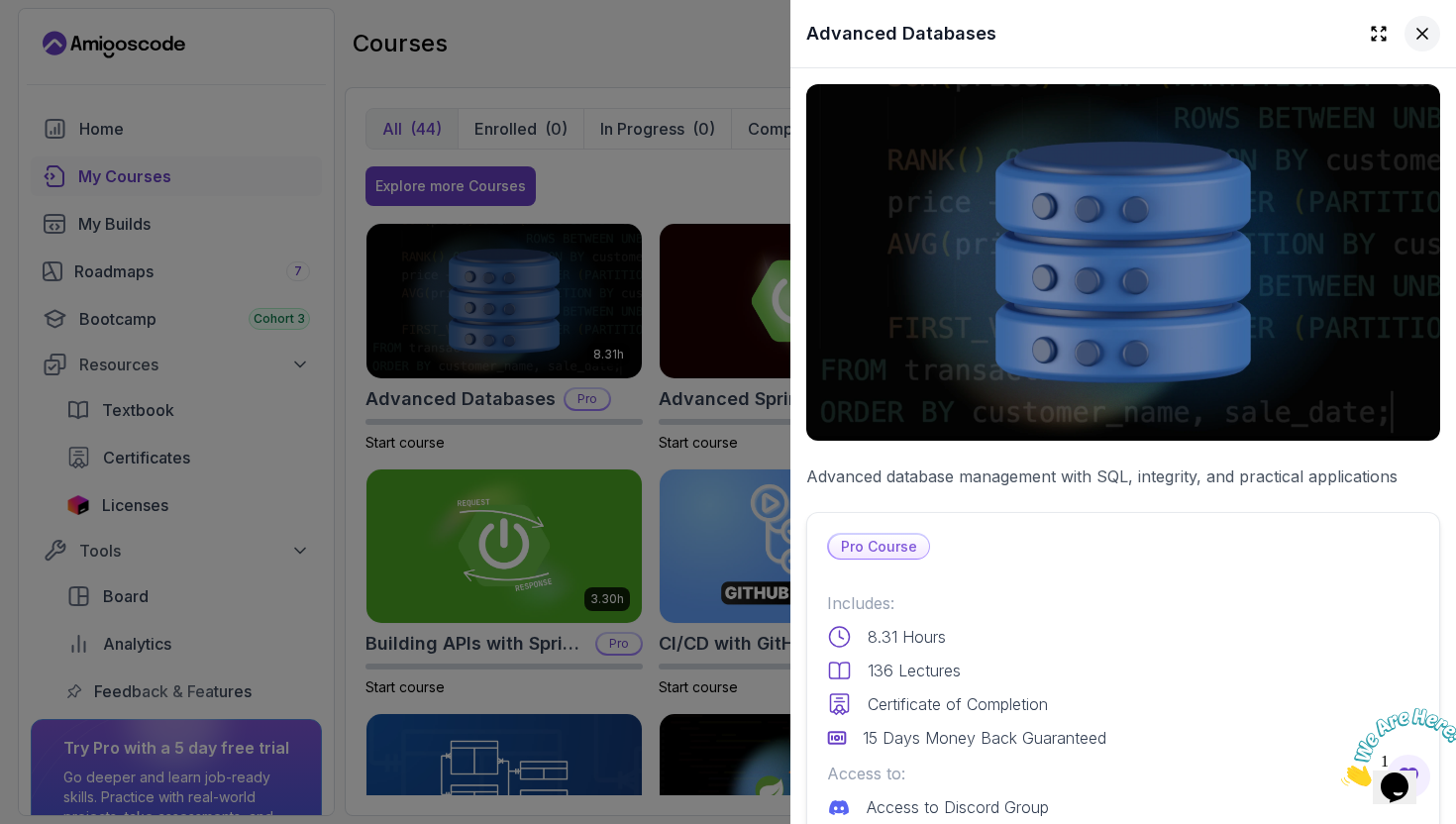 click 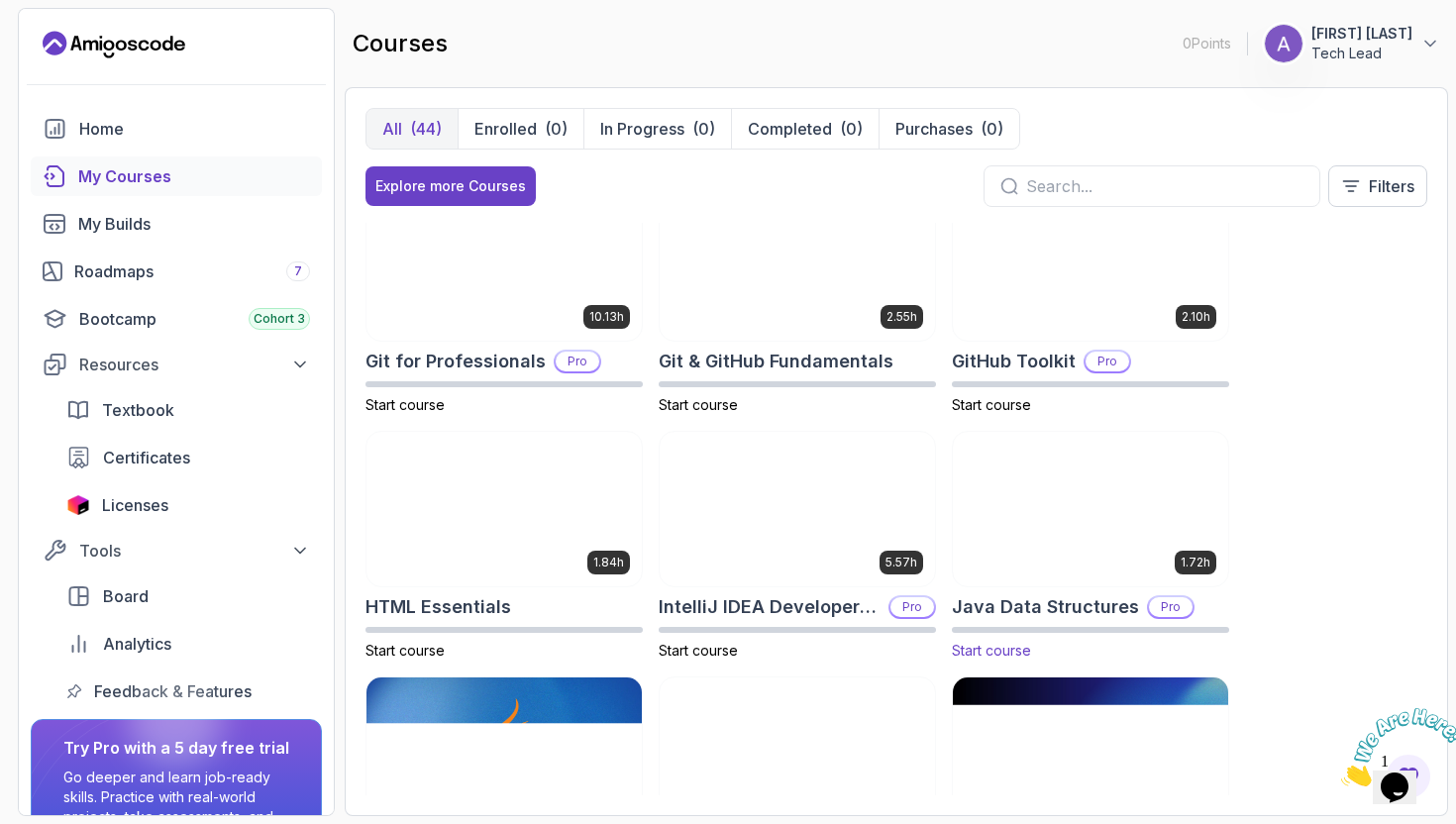 scroll, scrollTop: 772, scrollLeft: 0, axis: vertical 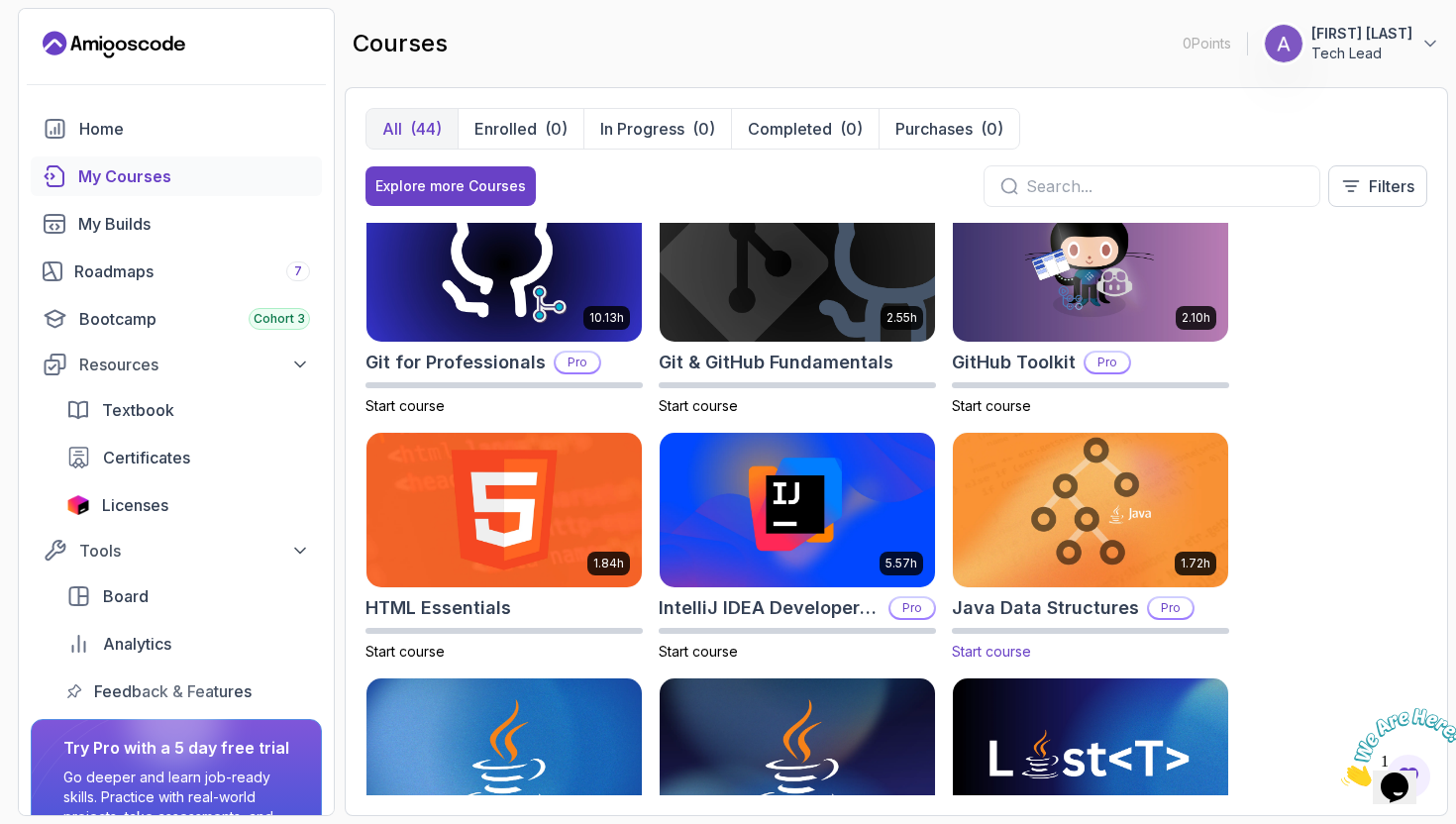 click on "Start course" at bounding box center (991, 651) 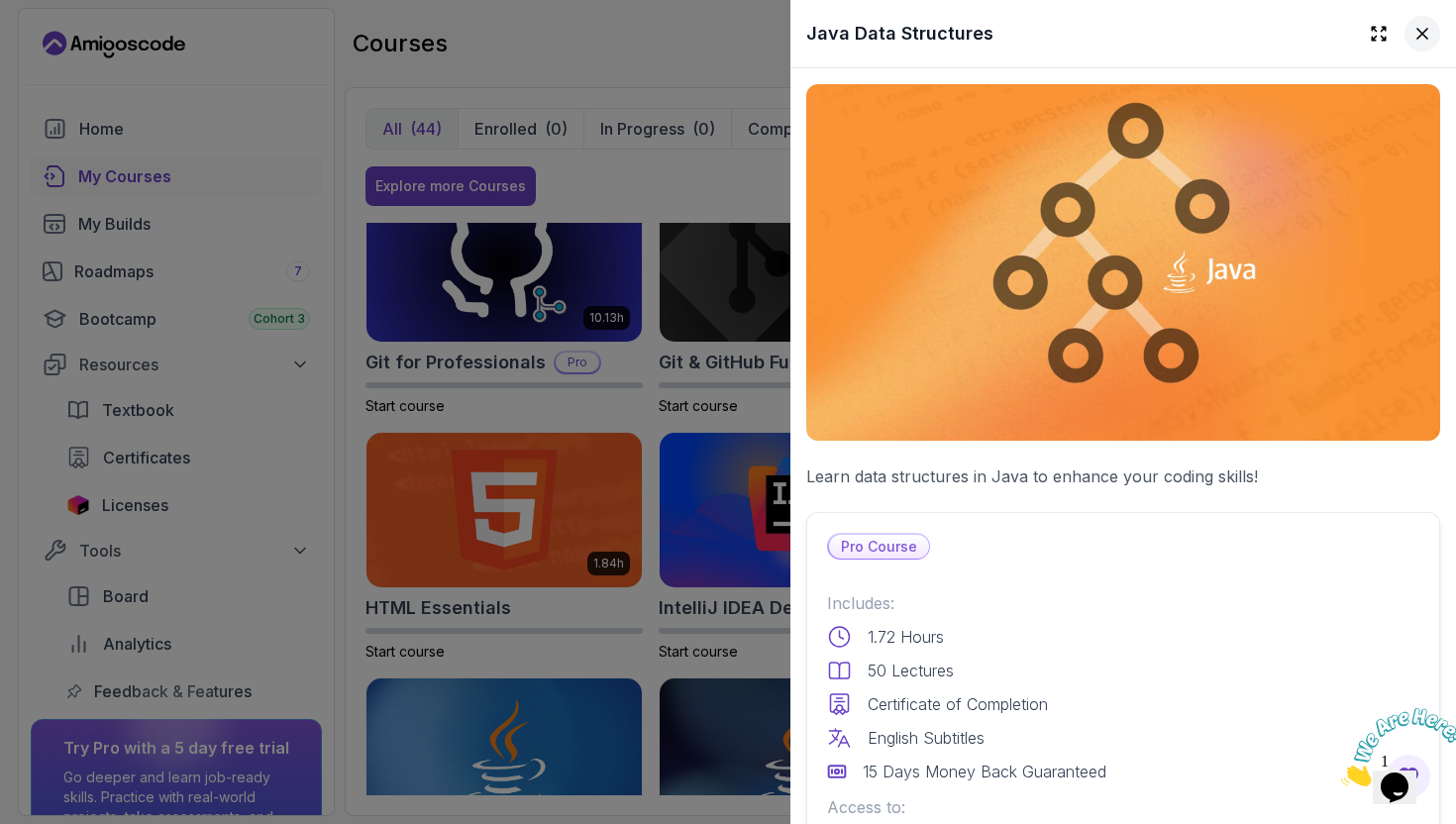 click at bounding box center (1422, 34) 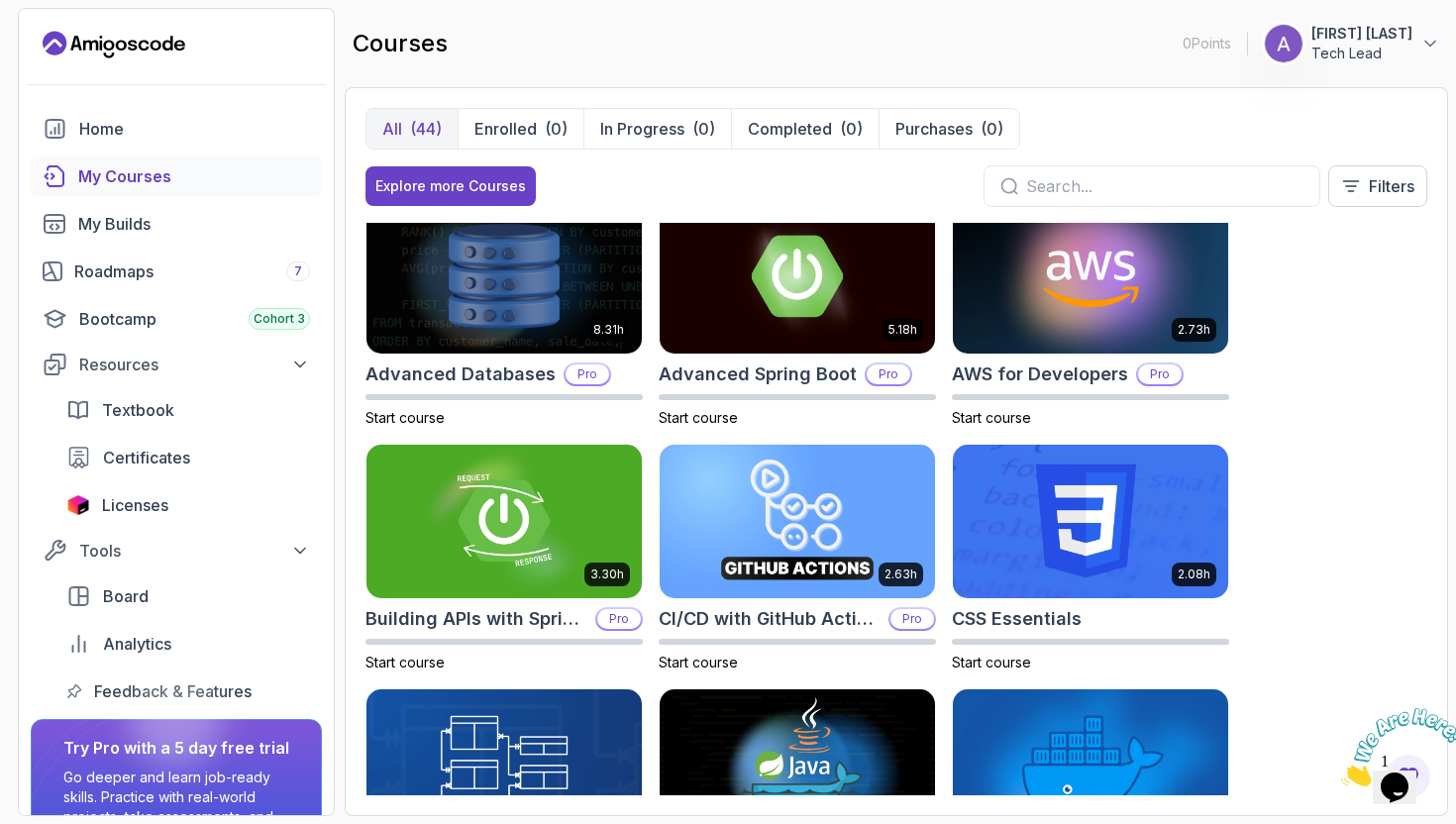 scroll, scrollTop: 0, scrollLeft: 0, axis: both 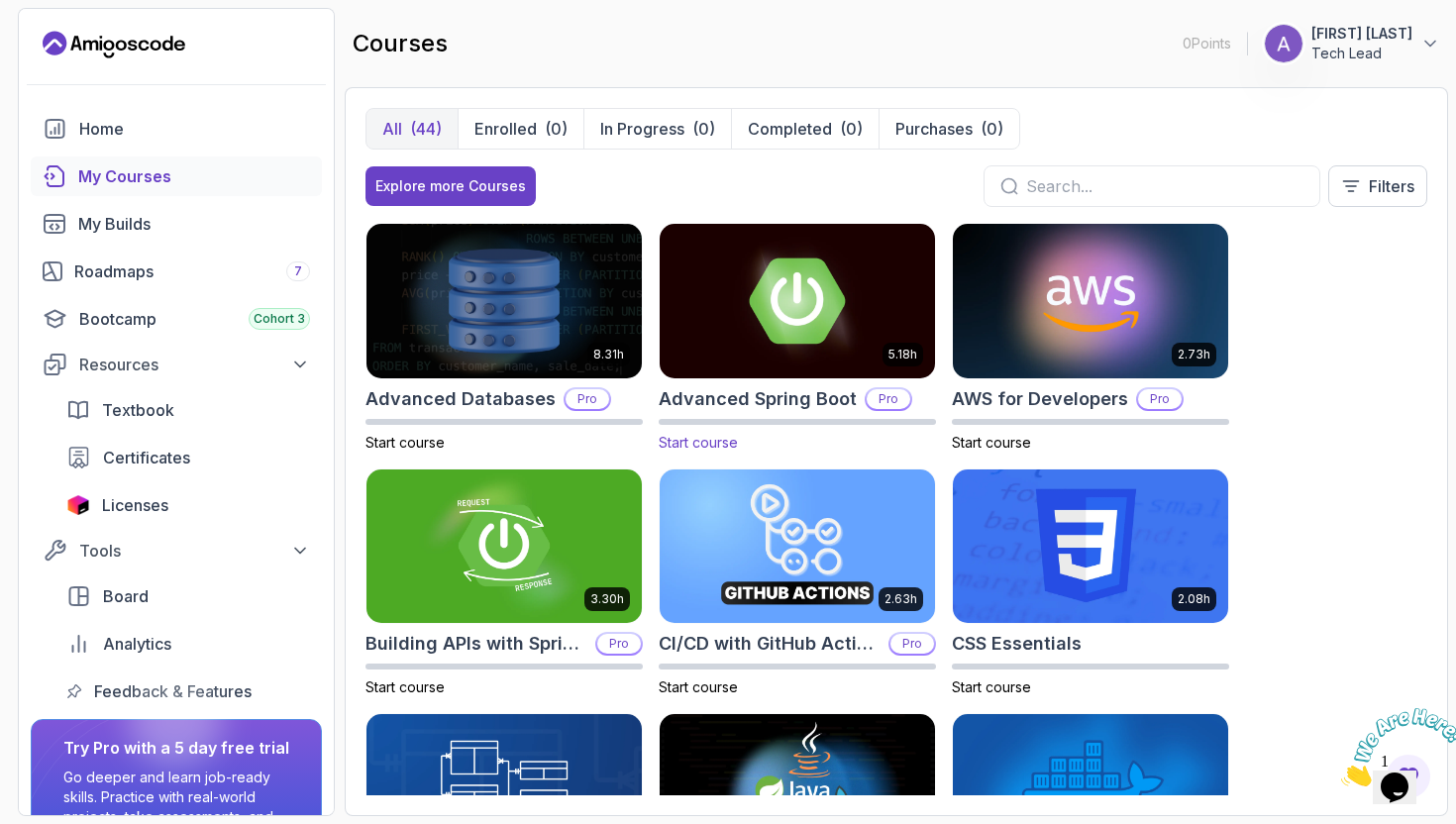 click at bounding box center (797, 300) 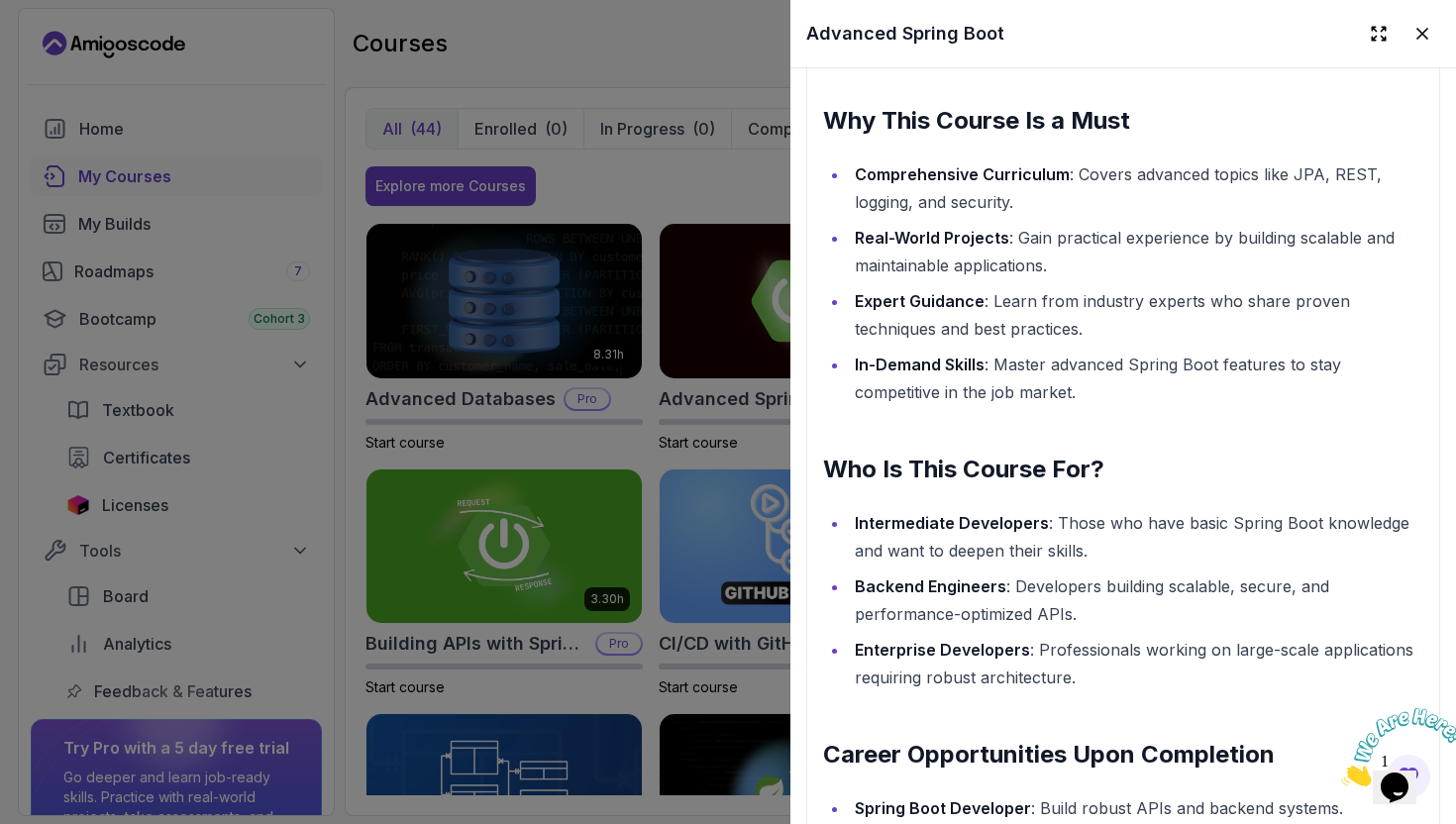 scroll, scrollTop: 2324, scrollLeft: 0, axis: vertical 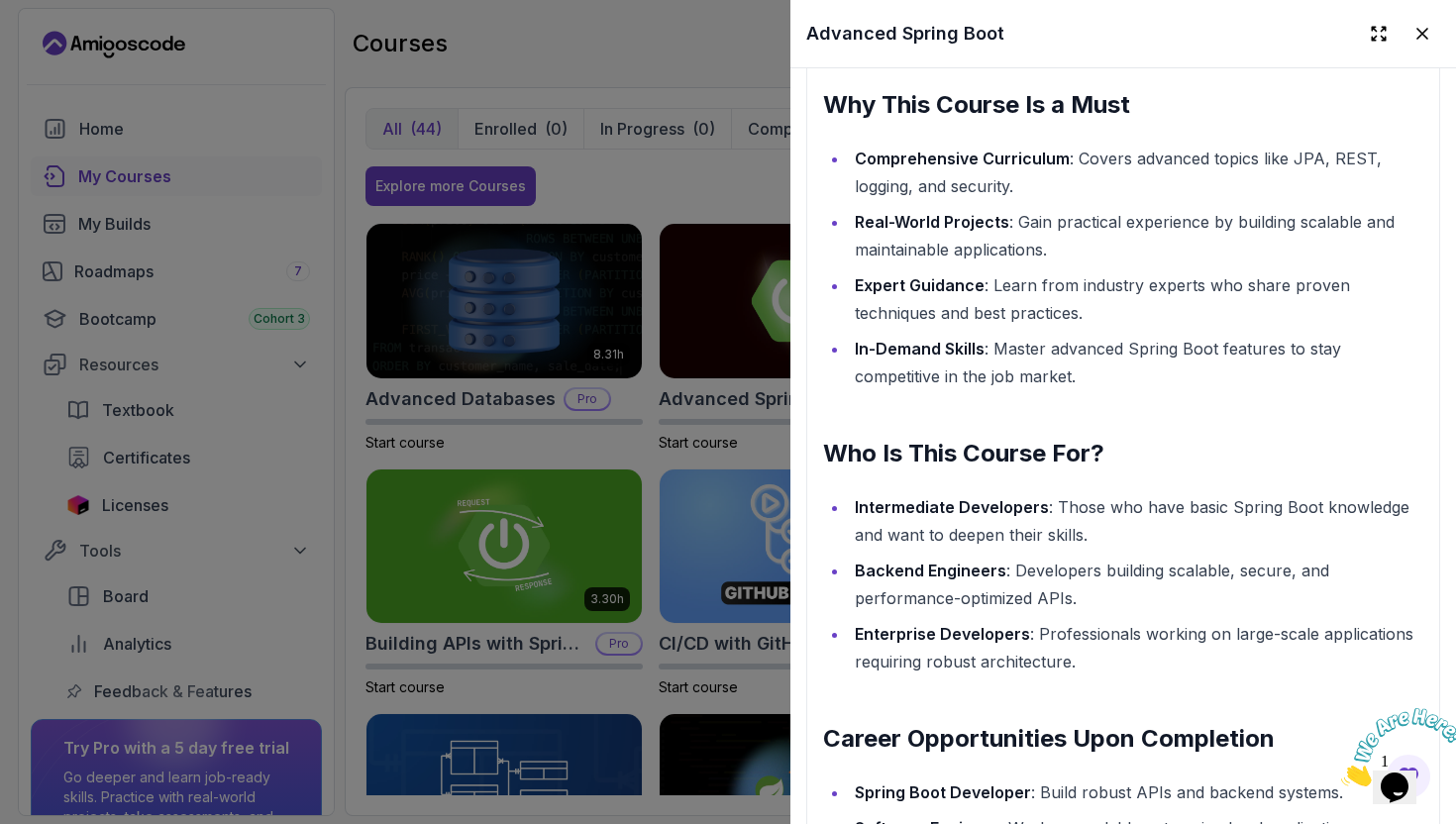 click at bounding box center (728, 412) 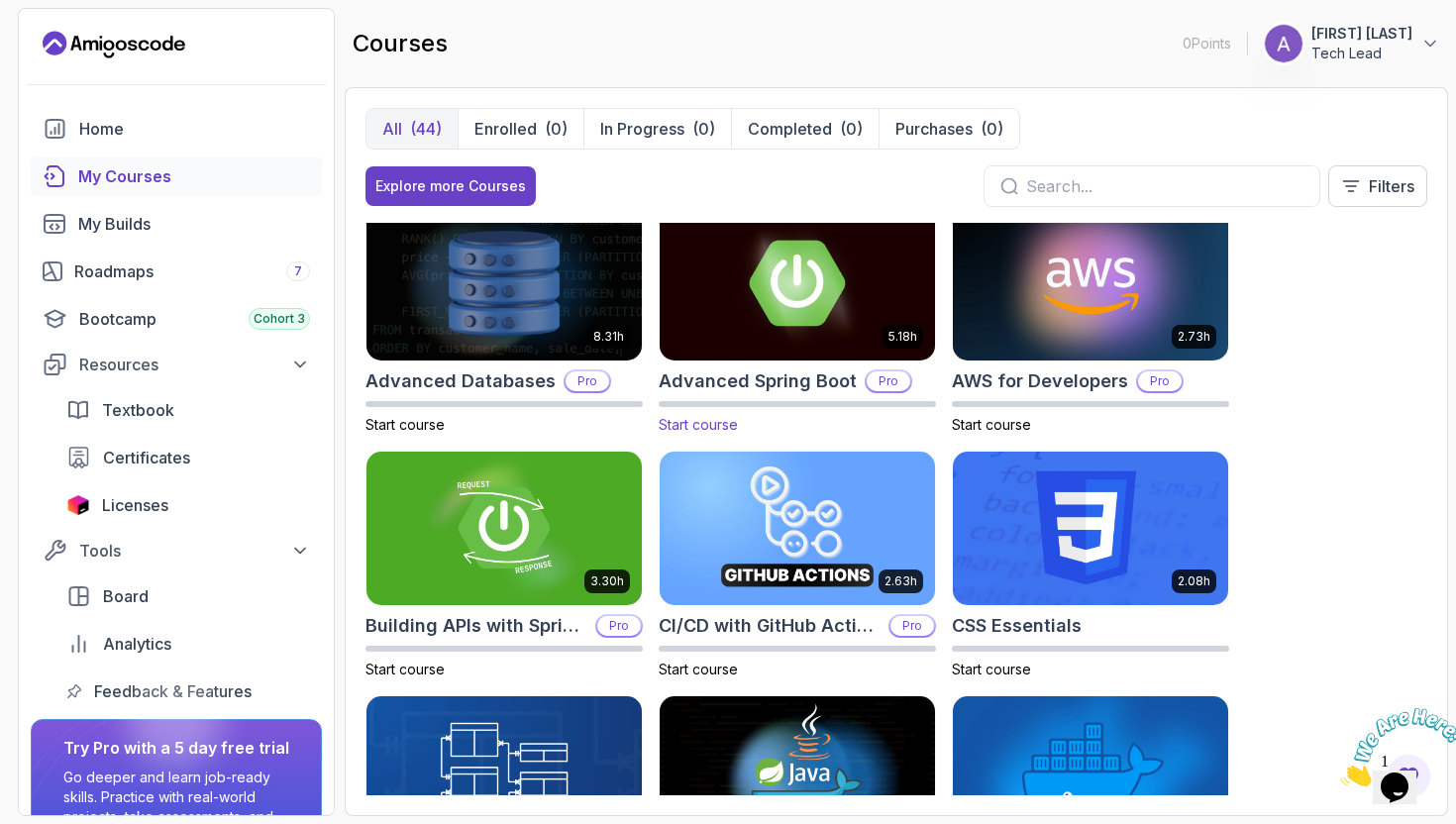 scroll, scrollTop: 0, scrollLeft: 0, axis: both 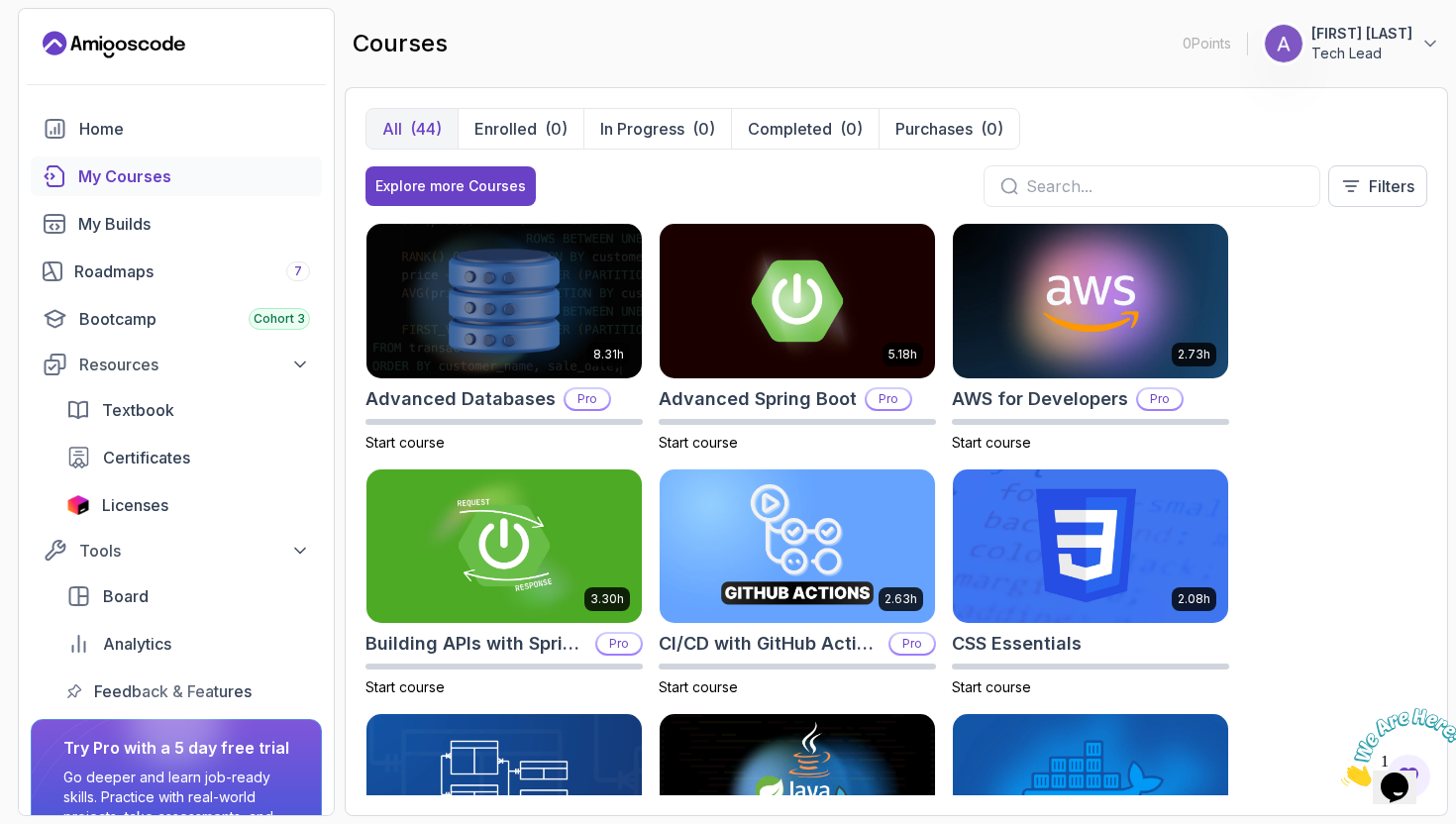 click on "[FIRST] [LAST] Tech Lead" at bounding box center [1352, 44] 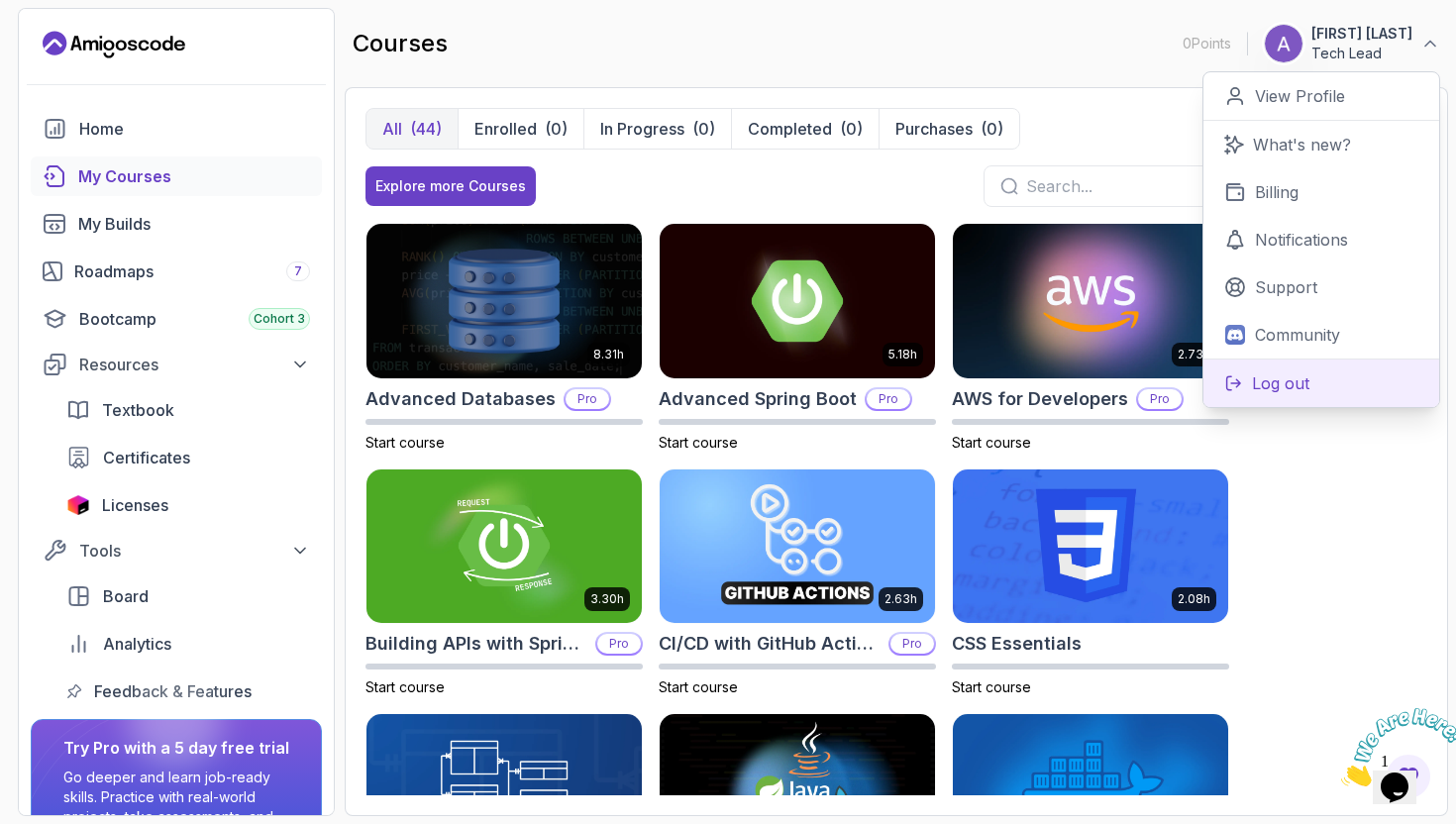 click on "Log out" at bounding box center (1281, 383) 